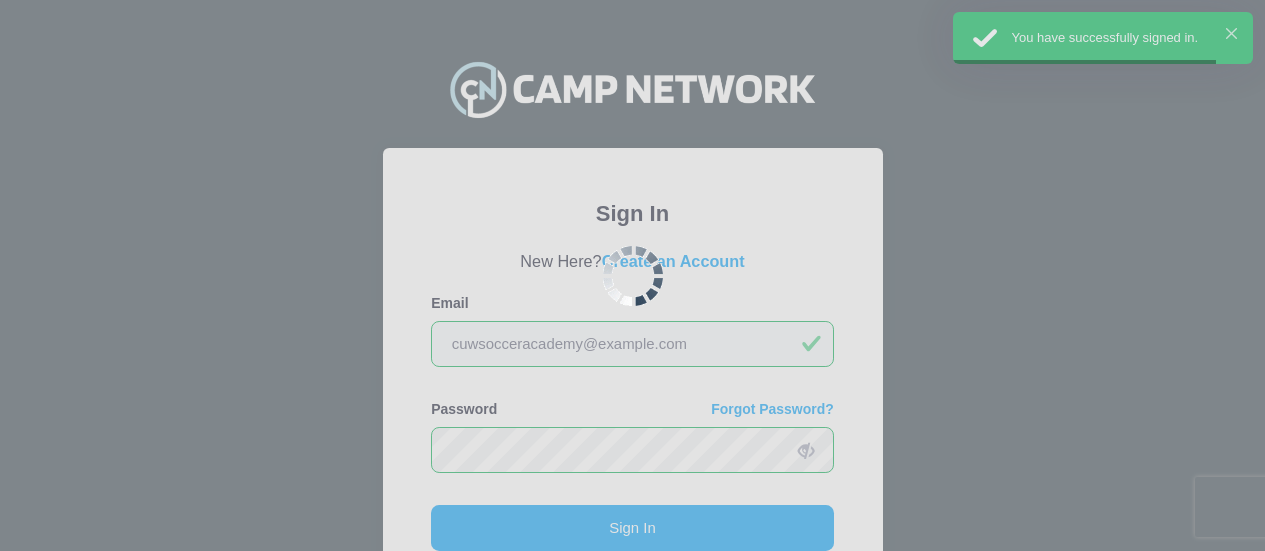 scroll, scrollTop: 196, scrollLeft: 0, axis: vertical 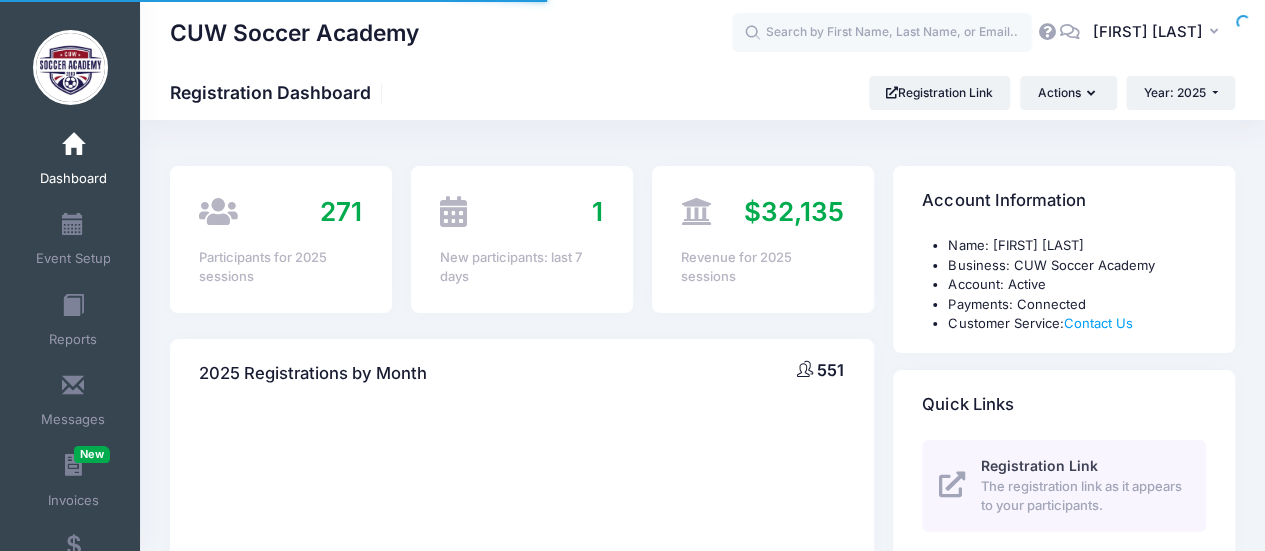 select 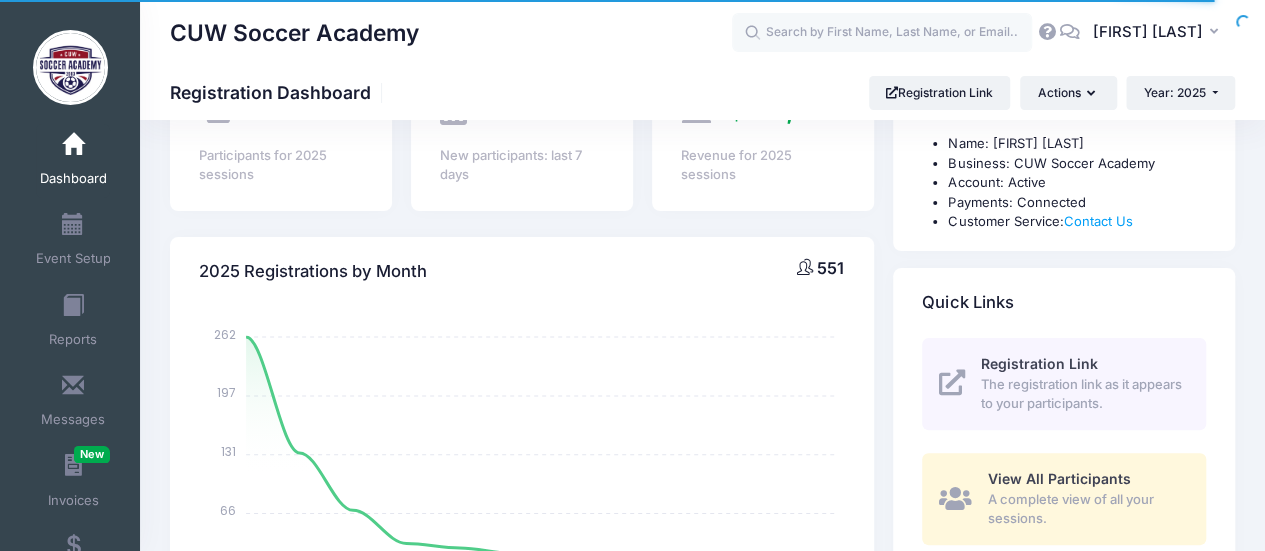scroll, scrollTop: 152, scrollLeft: 0, axis: vertical 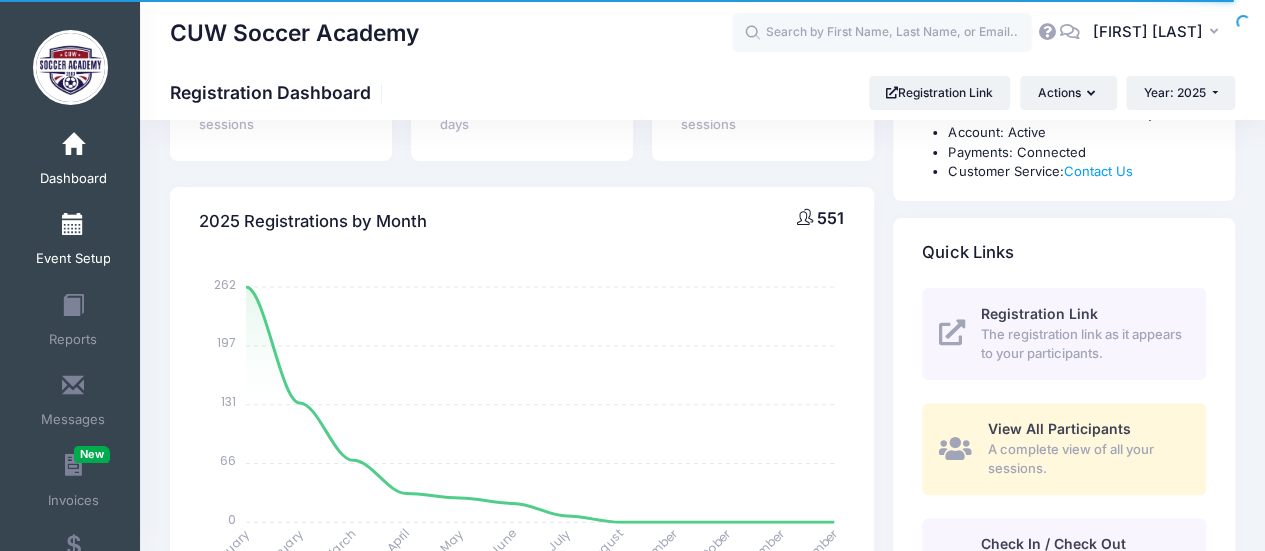 click at bounding box center (73, 225) 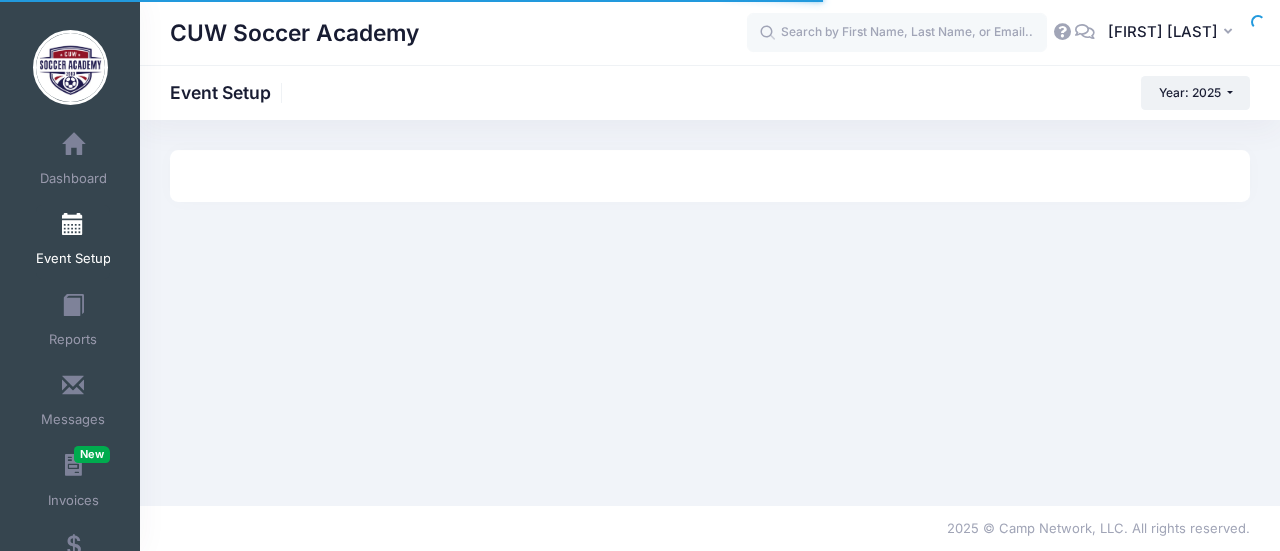 scroll, scrollTop: 0, scrollLeft: 0, axis: both 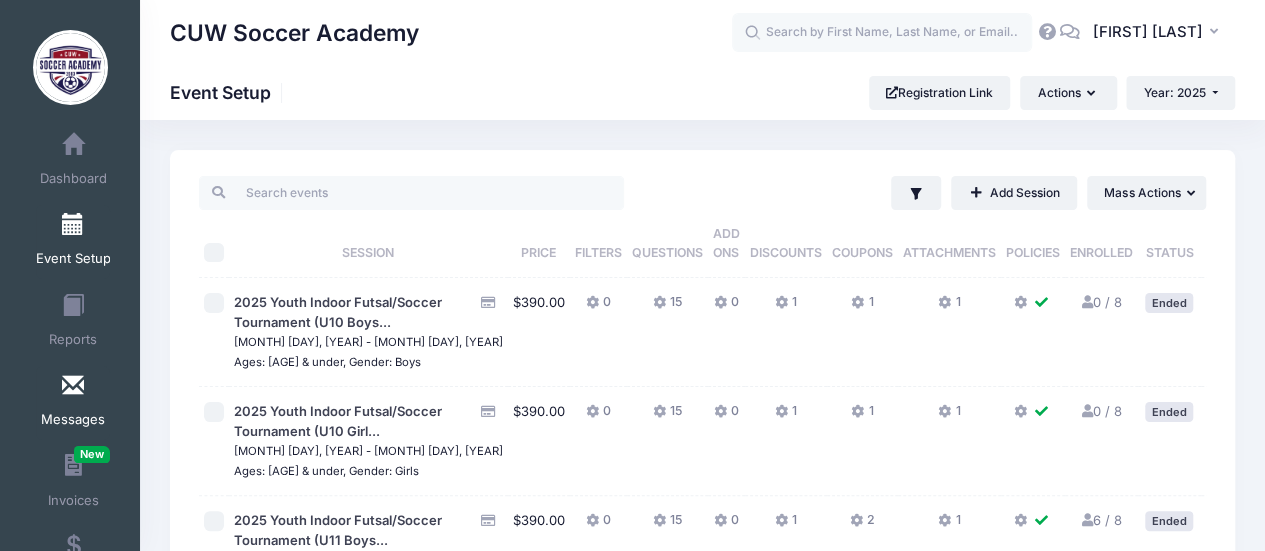 click at bounding box center [73, 386] 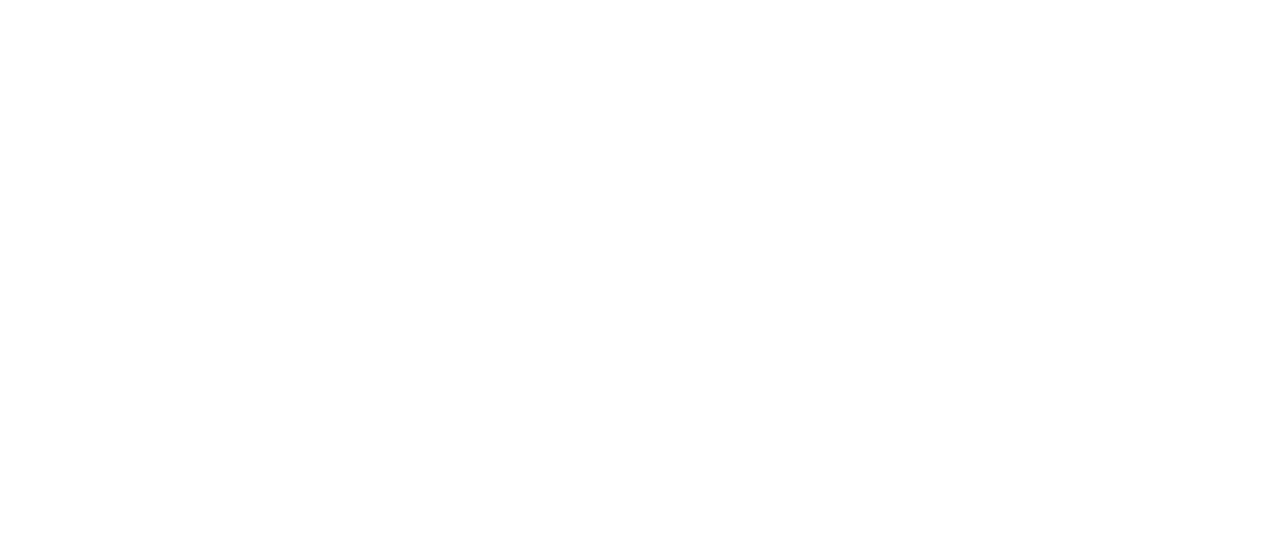 scroll, scrollTop: 0, scrollLeft: 0, axis: both 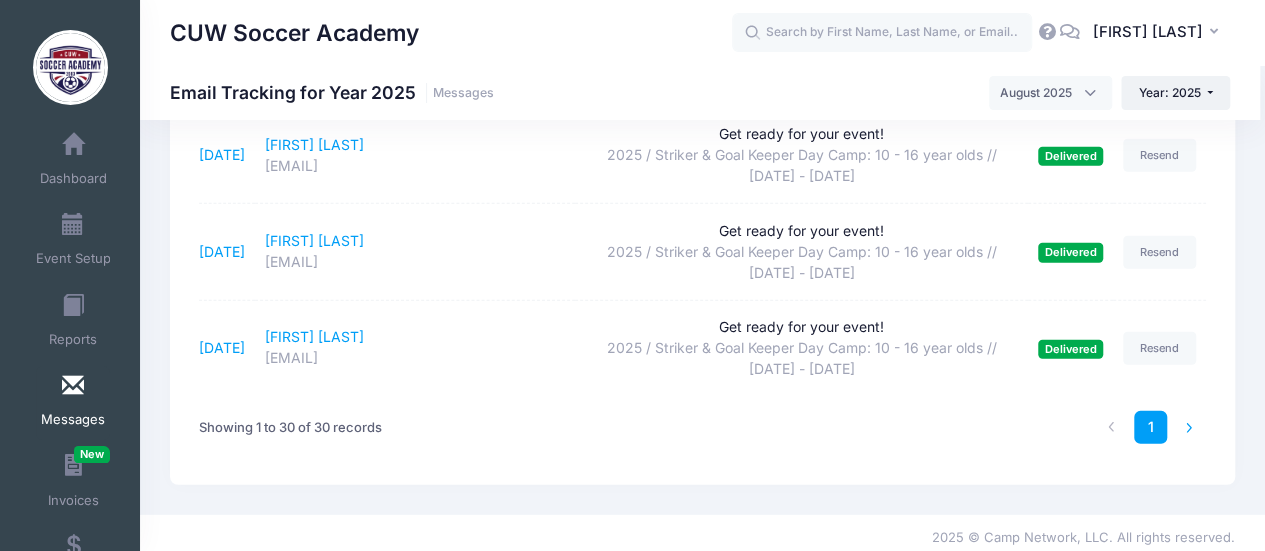 click at bounding box center (1189, 427) 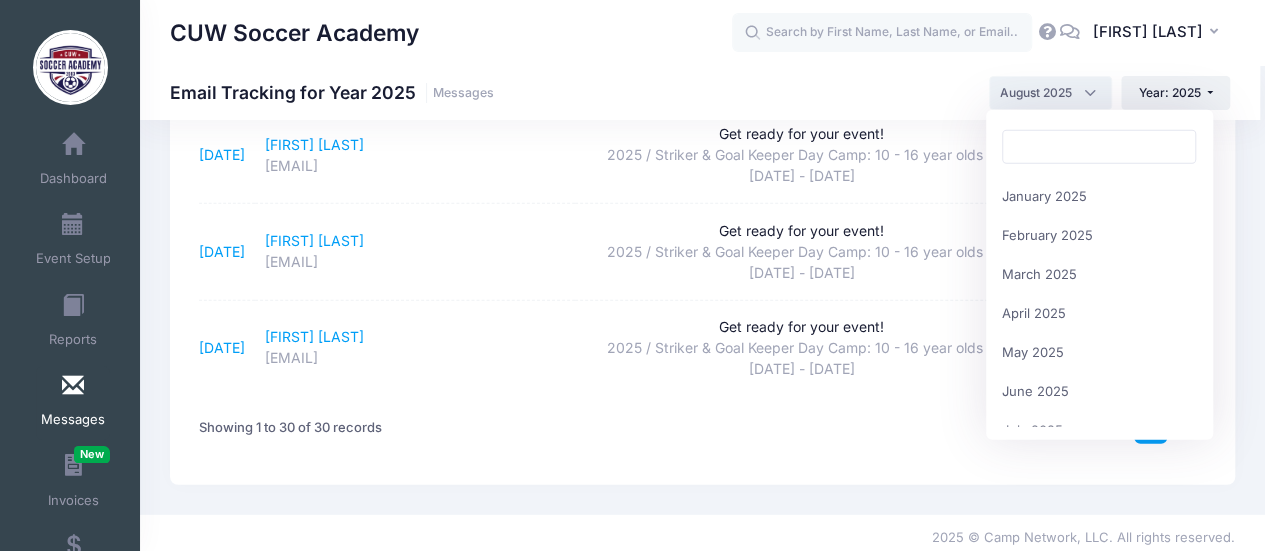 click on "August 2025" at bounding box center [1050, 93] 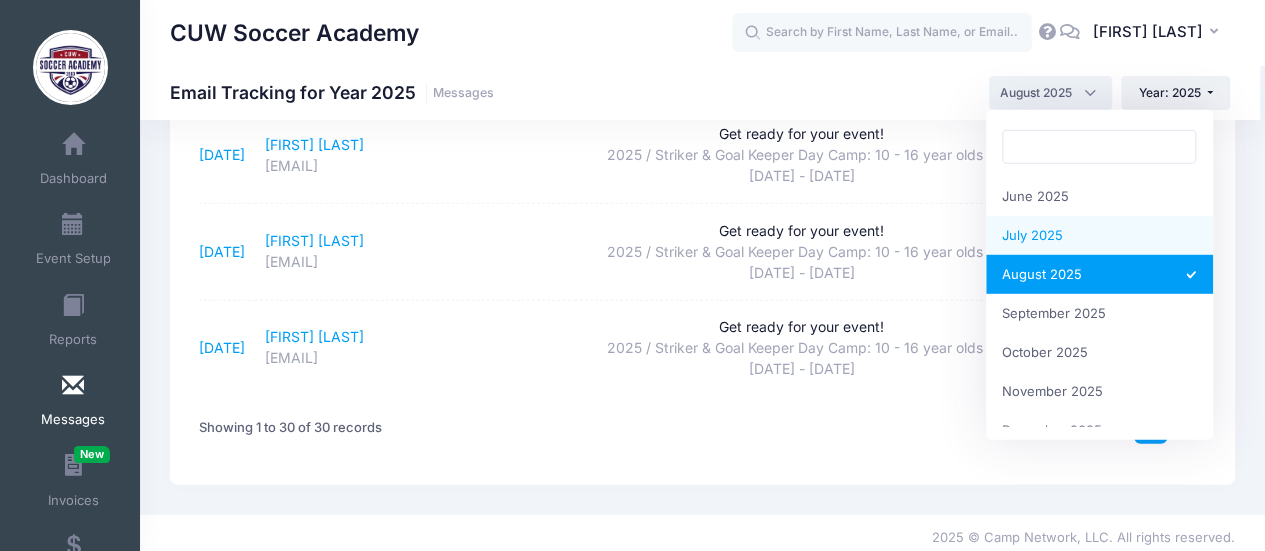 select on "7" 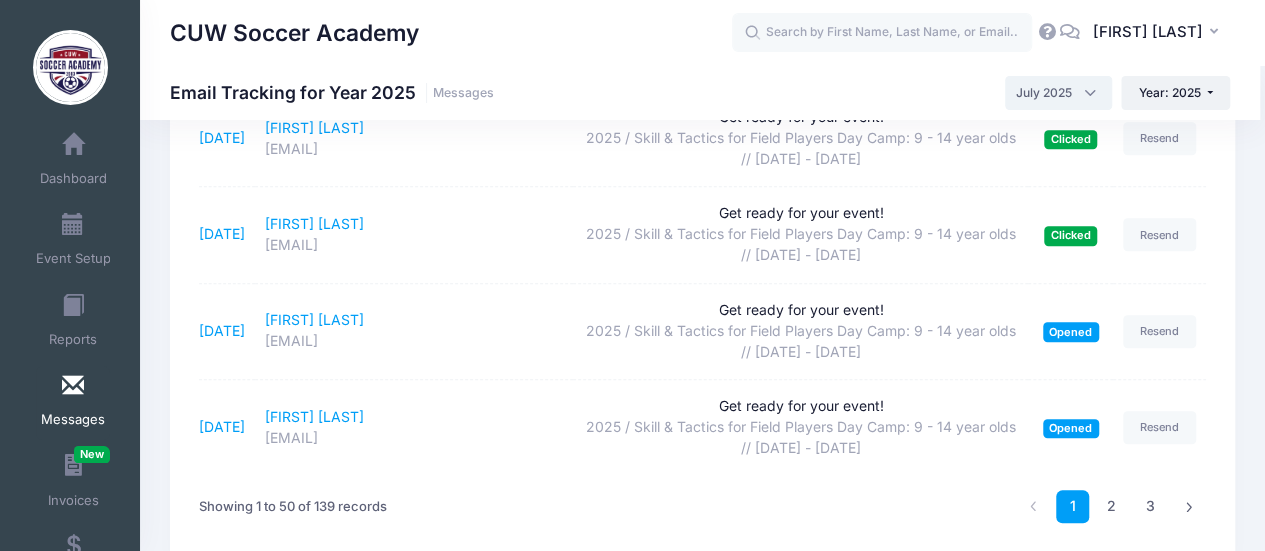 scroll, scrollTop: 4636, scrollLeft: 0, axis: vertical 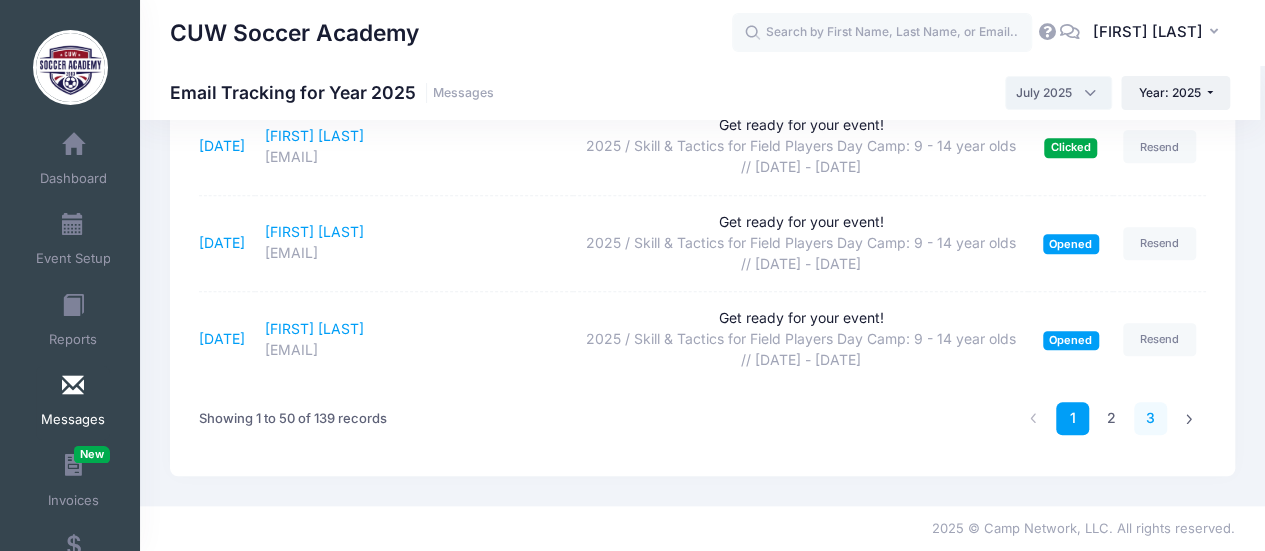 click on "3" at bounding box center (1150, 418) 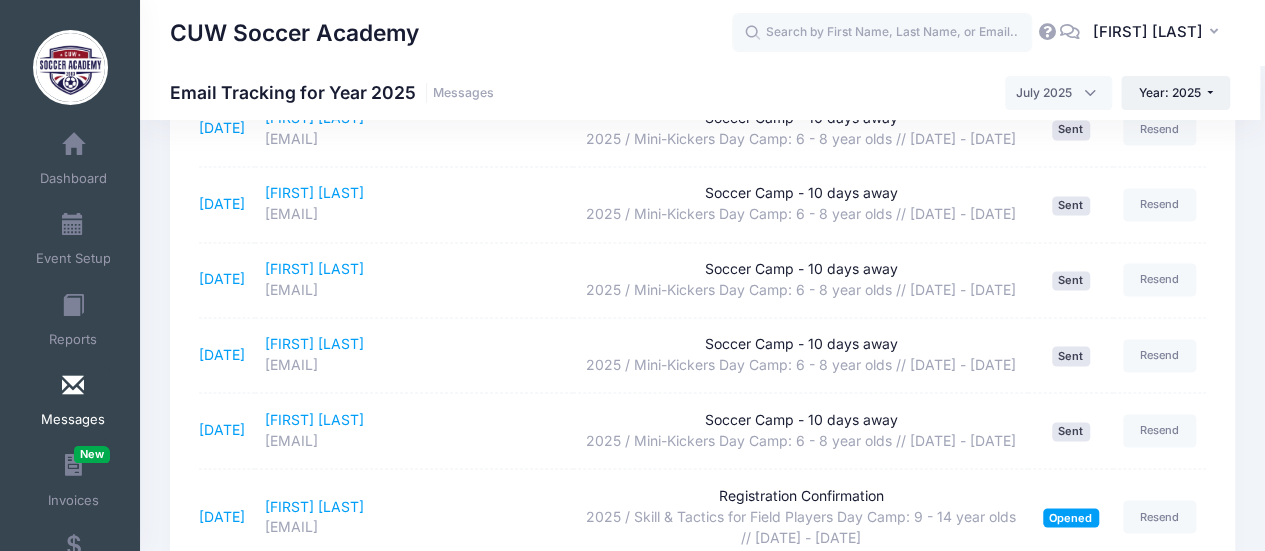 scroll, scrollTop: 1418, scrollLeft: 0, axis: vertical 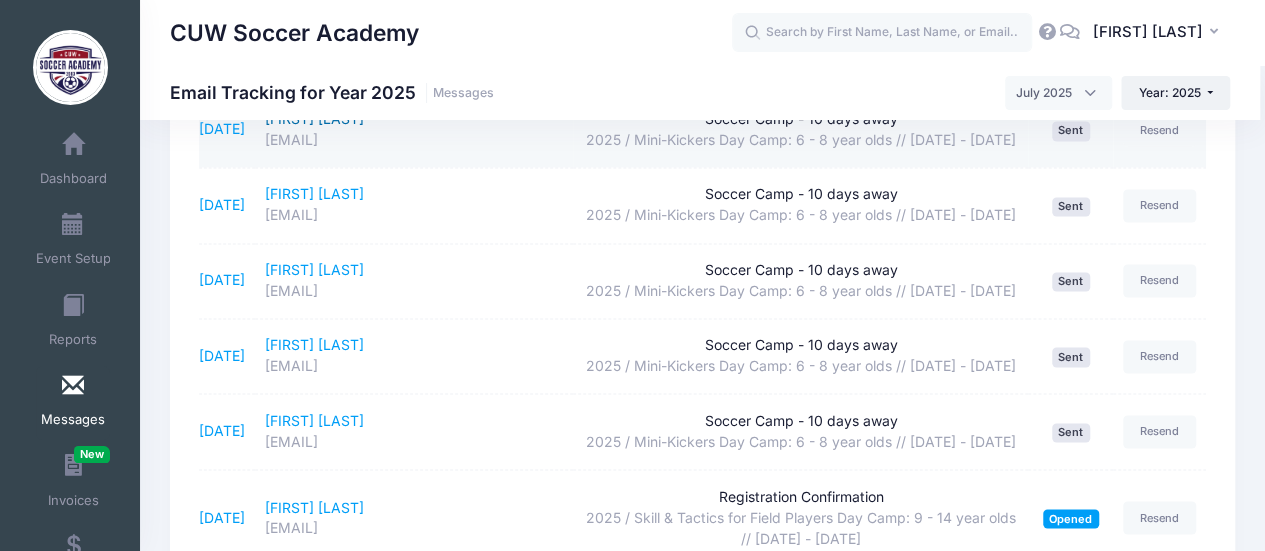 click on "denice.r.nugent@gmail.com" at bounding box center (414, 140) 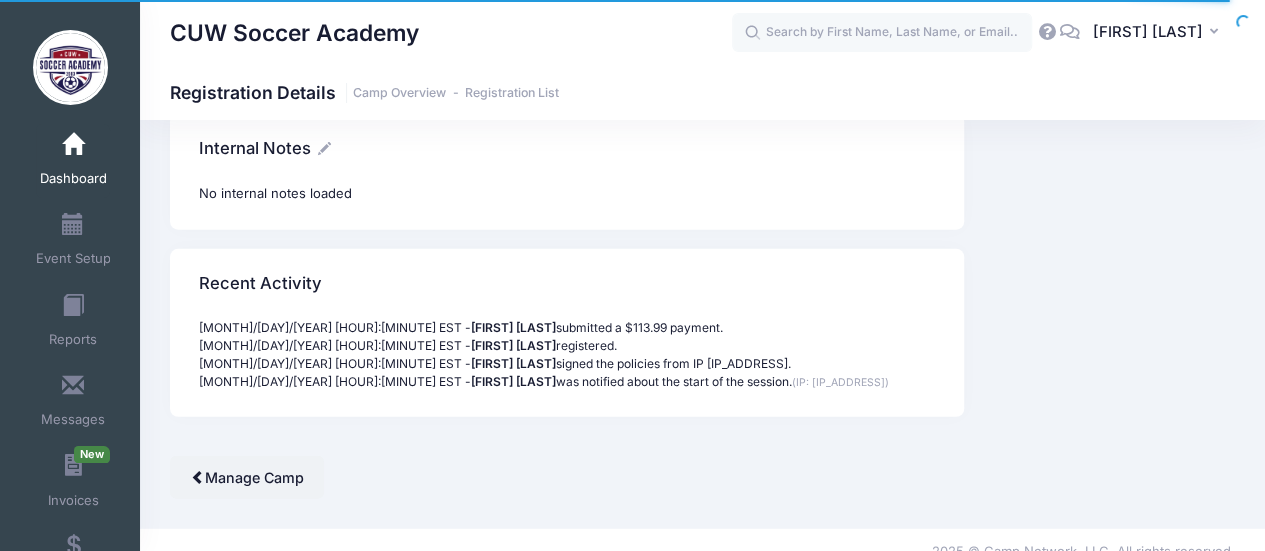 scroll, scrollTop: 2662, scrollLeft: 0, axis: vertical 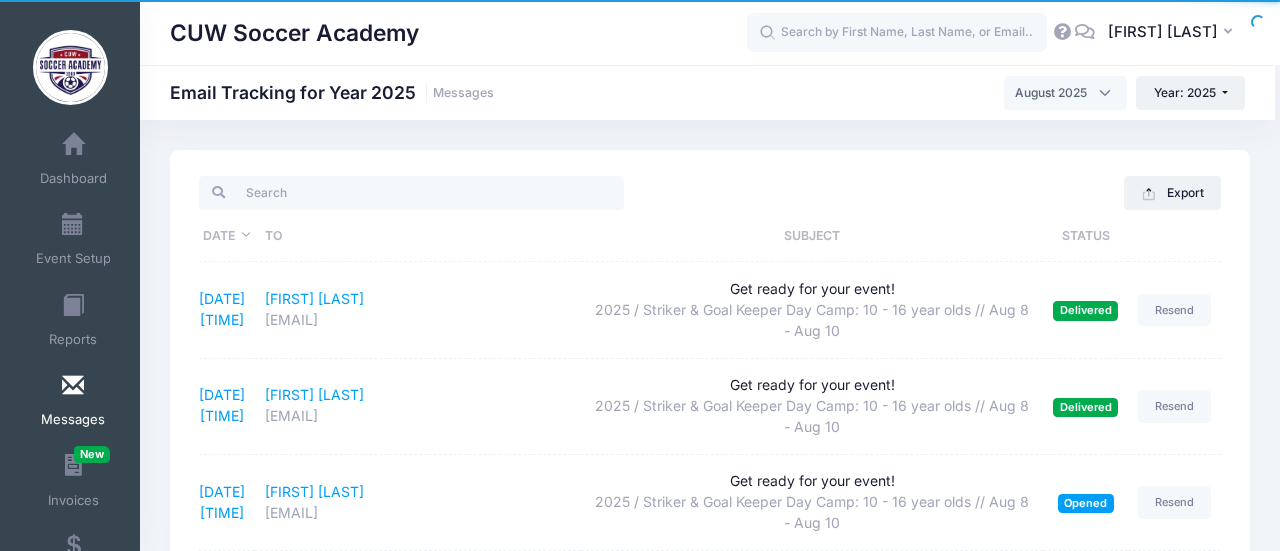 select on "7" 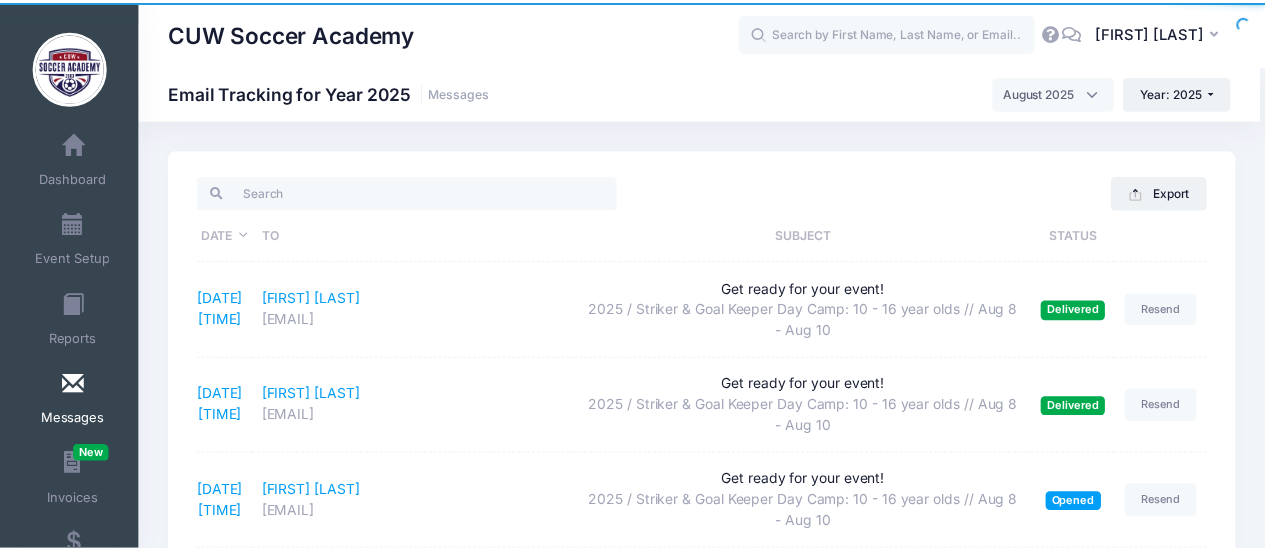 scroll, scrollTop: 2756, scrollLeft: 0, axis: vertical 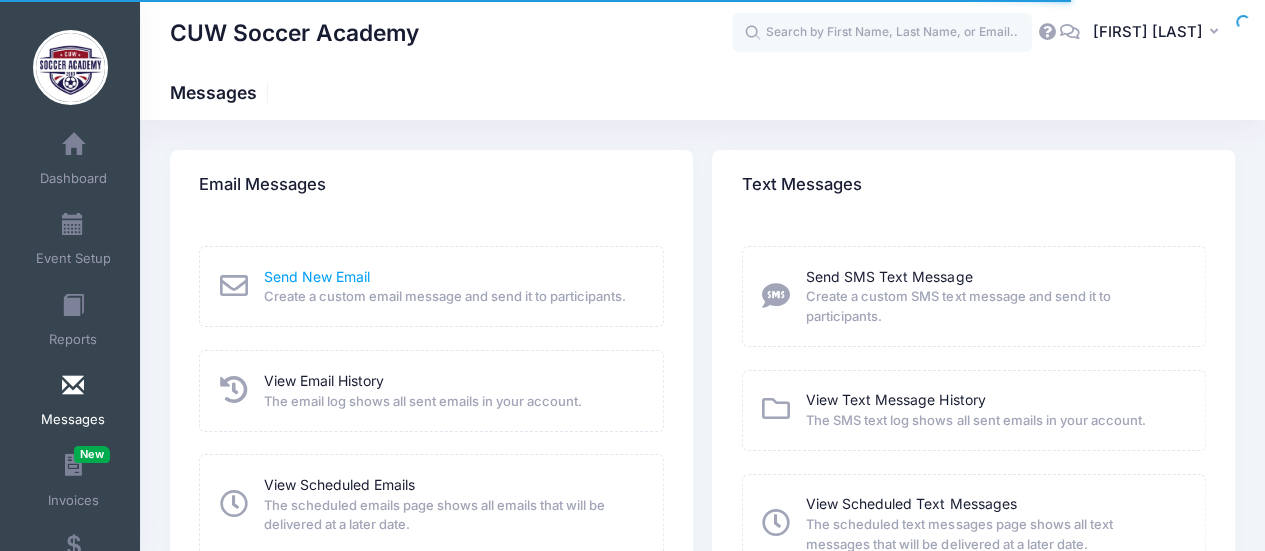 click on "Send New Email" at bounding box center (317, 276) 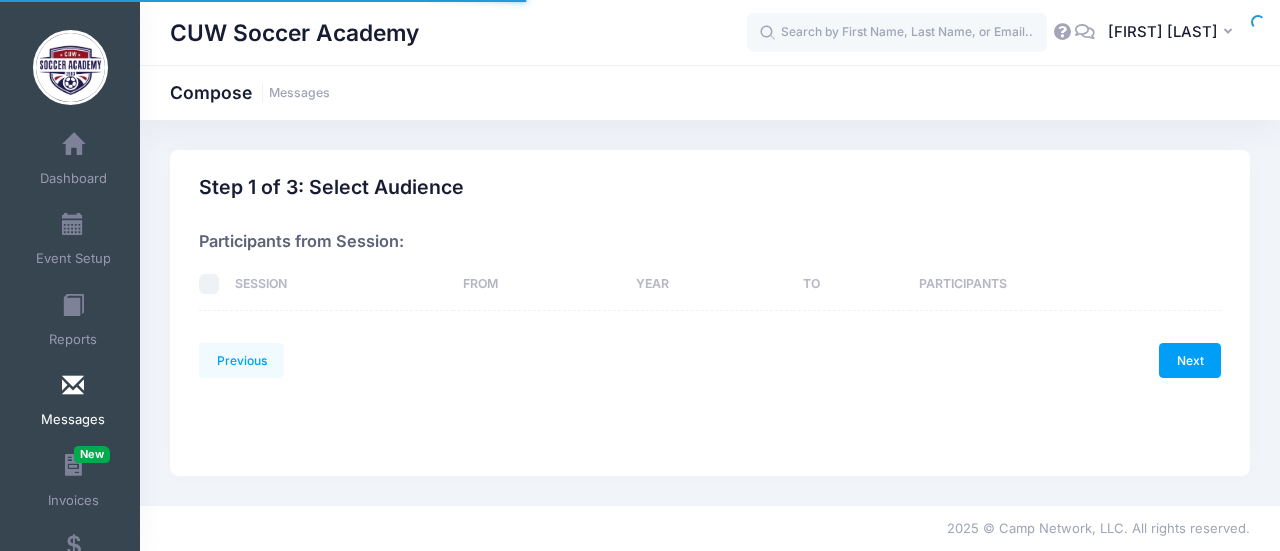 scroll, scrollTop: 0, scrollLeft: 0, axis: both 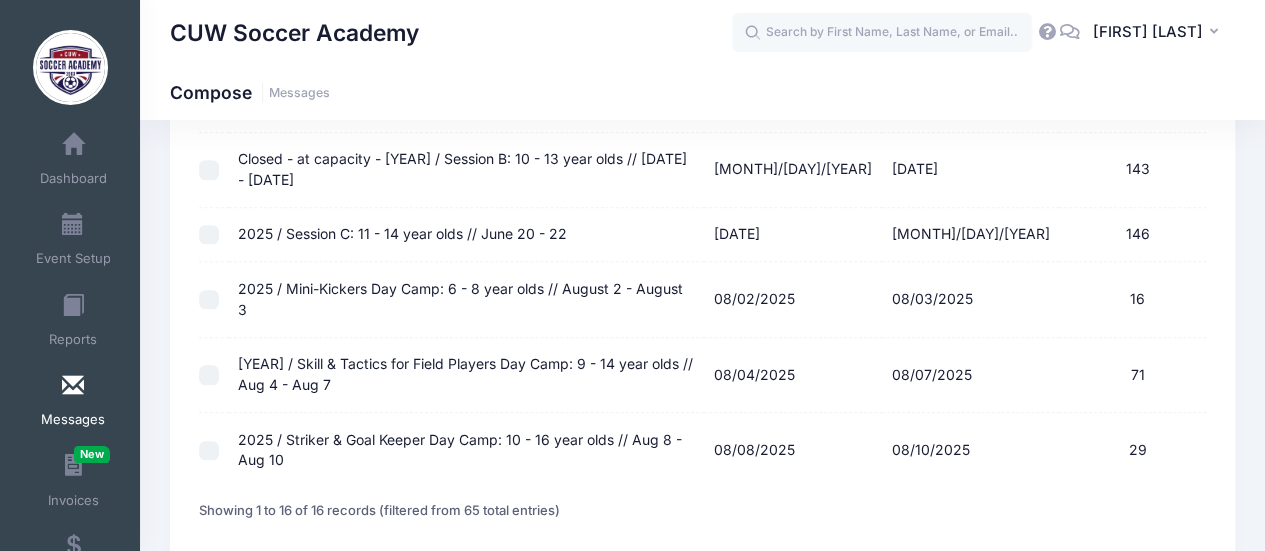click on "2025 / Mini-Kickers Day Camp: 6 - 8 year olds // August 2 - August 3" at bounding box center (209, 300) 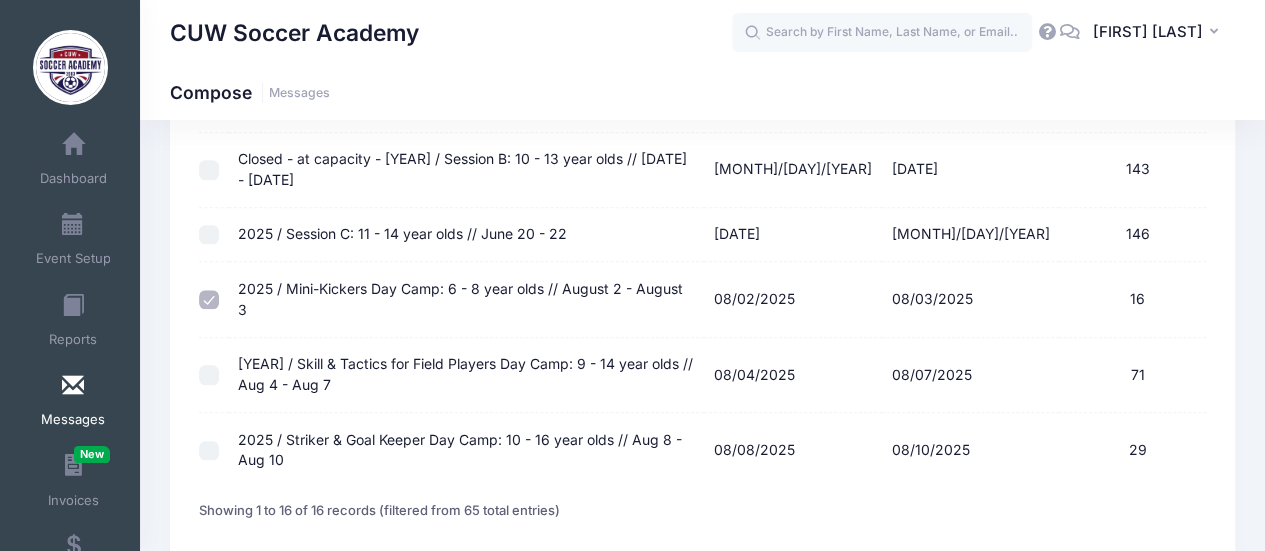 click on "Next" at bounding box center (1175, 570) 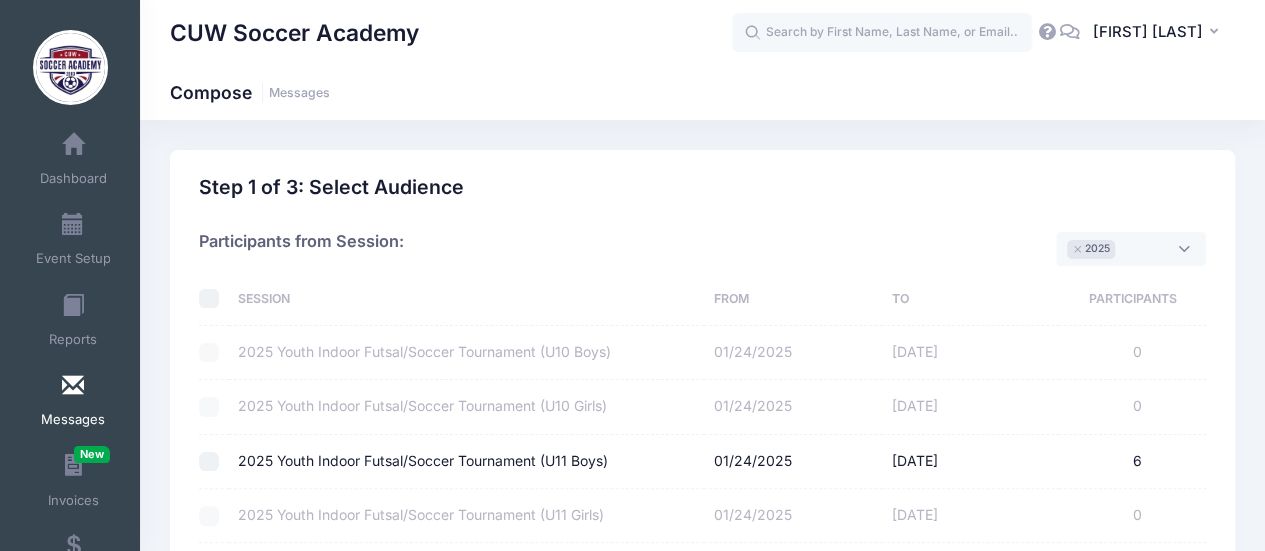 select on "50" 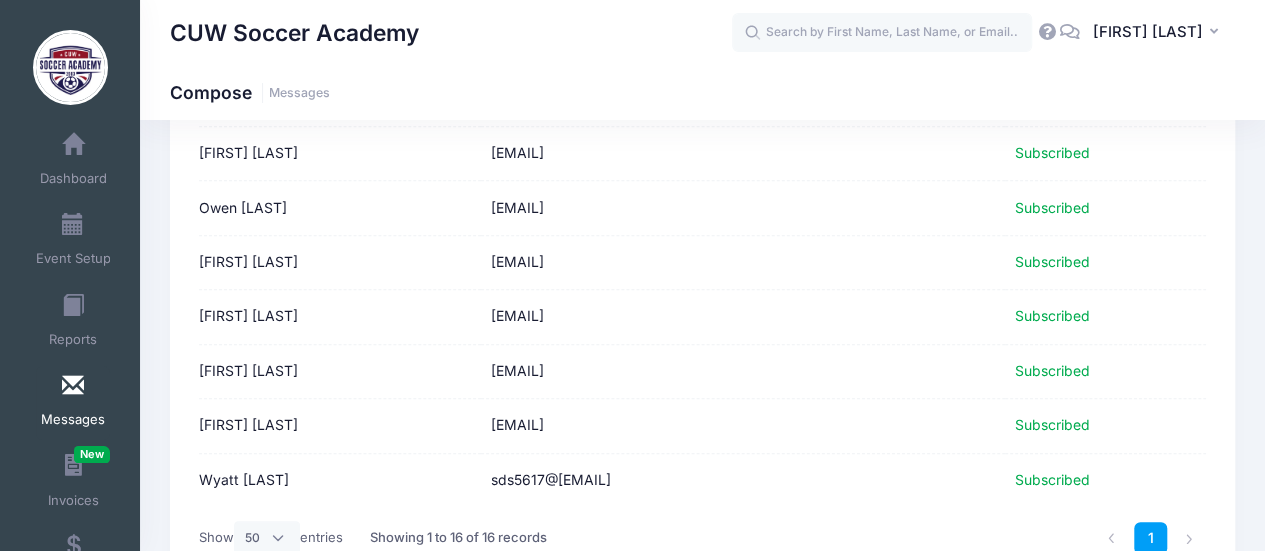 scroll, scrollTop: 830, scrollLeft: 0, axis: vertical 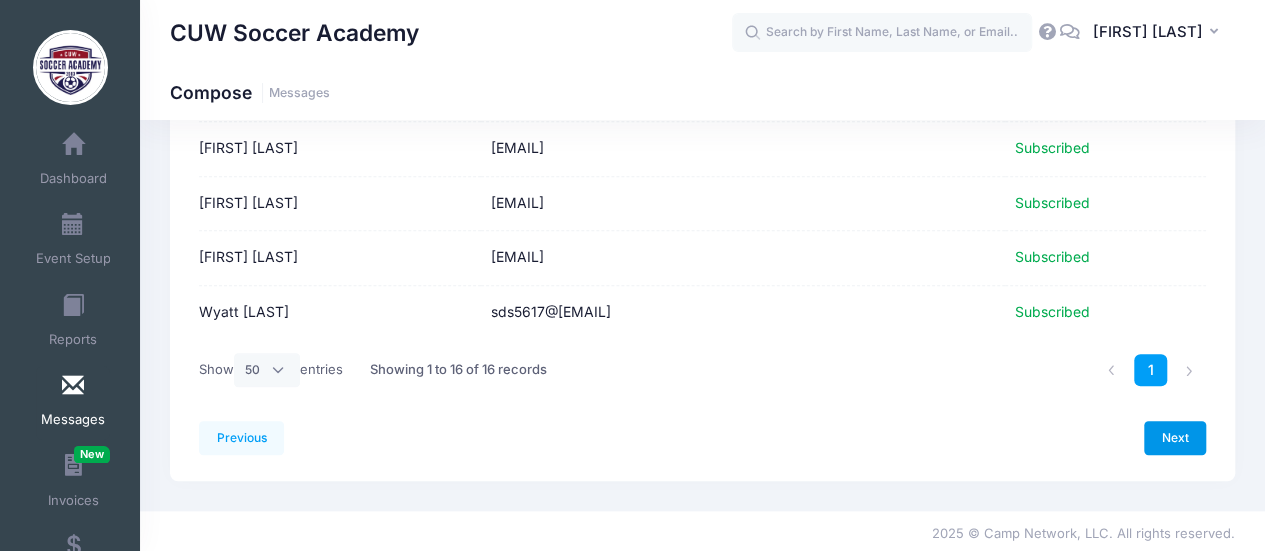 click on "Next" at bounding box center (1175, 438) 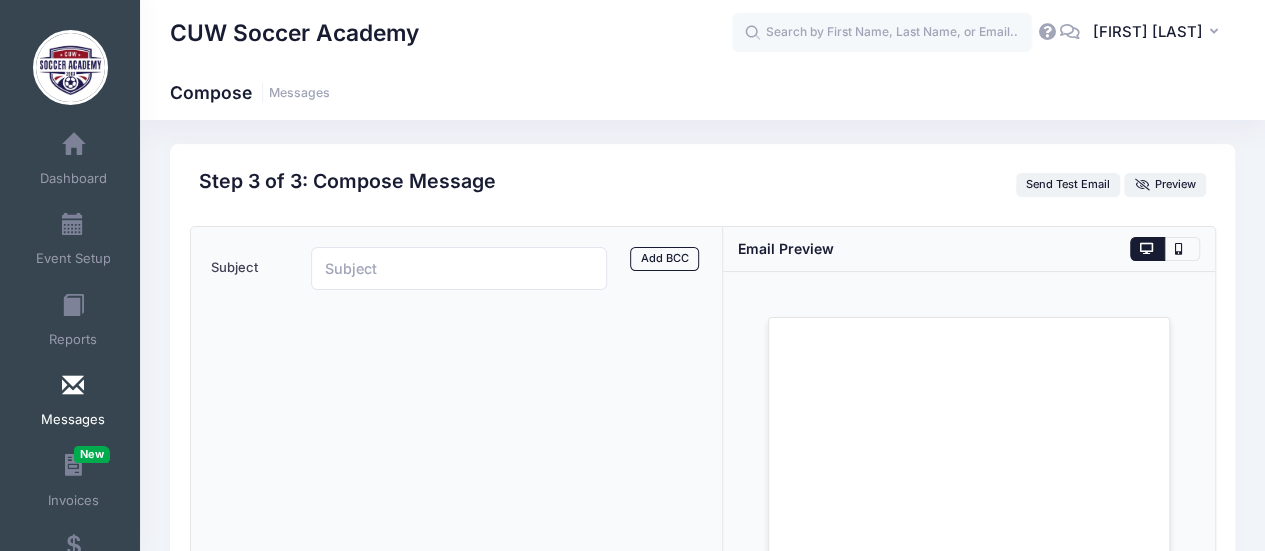 scroll, scrollTop: 0, scrollLeft: 0, axis: both 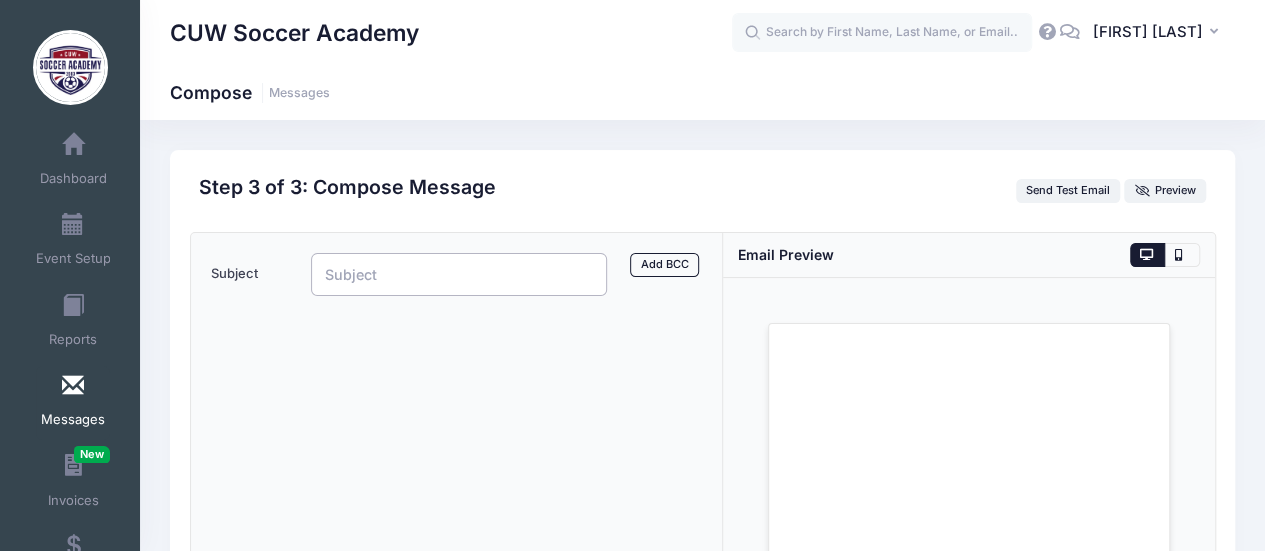 click on "Subject" at bounding box center (459, 274) 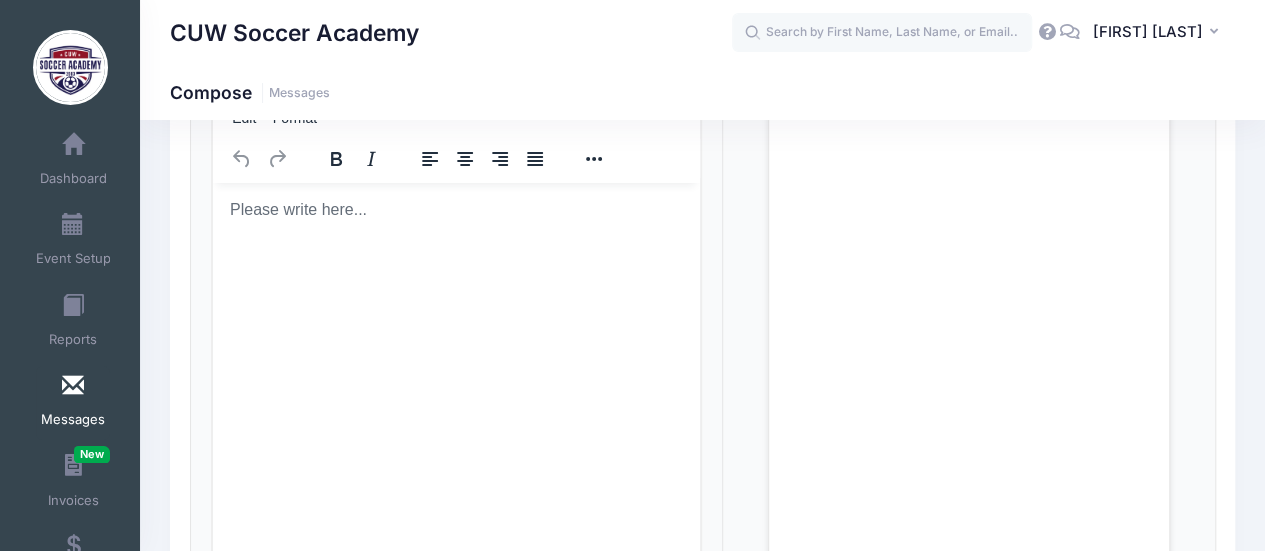 scroll, scrollTop: 218, scrollLeft: 0, axis: vertical 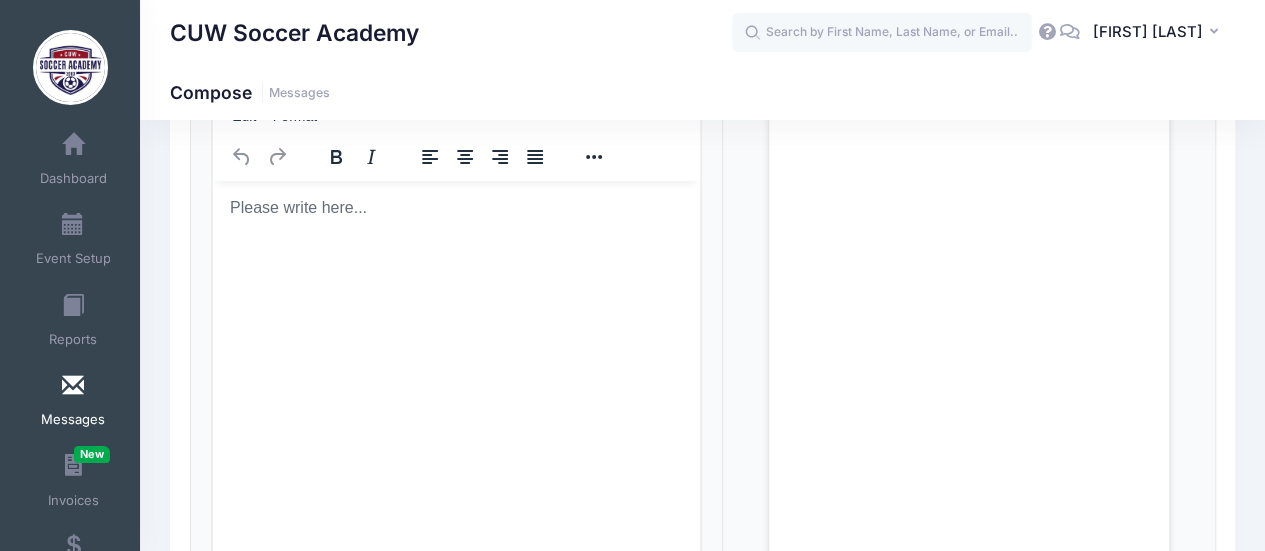 type on "Camp Begins Tomorrow!" 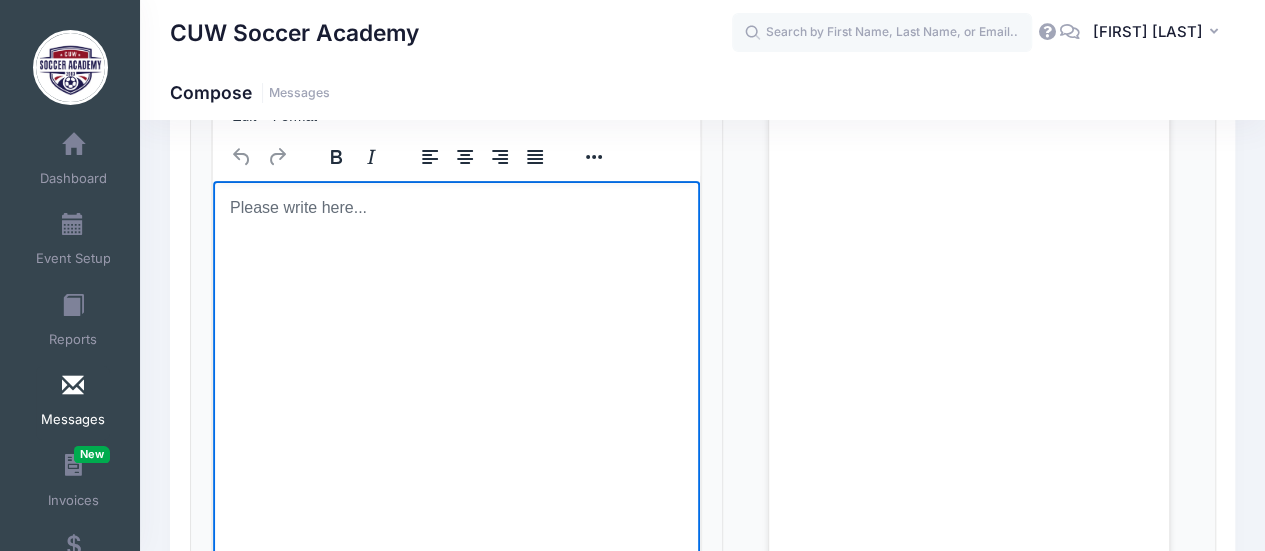 type 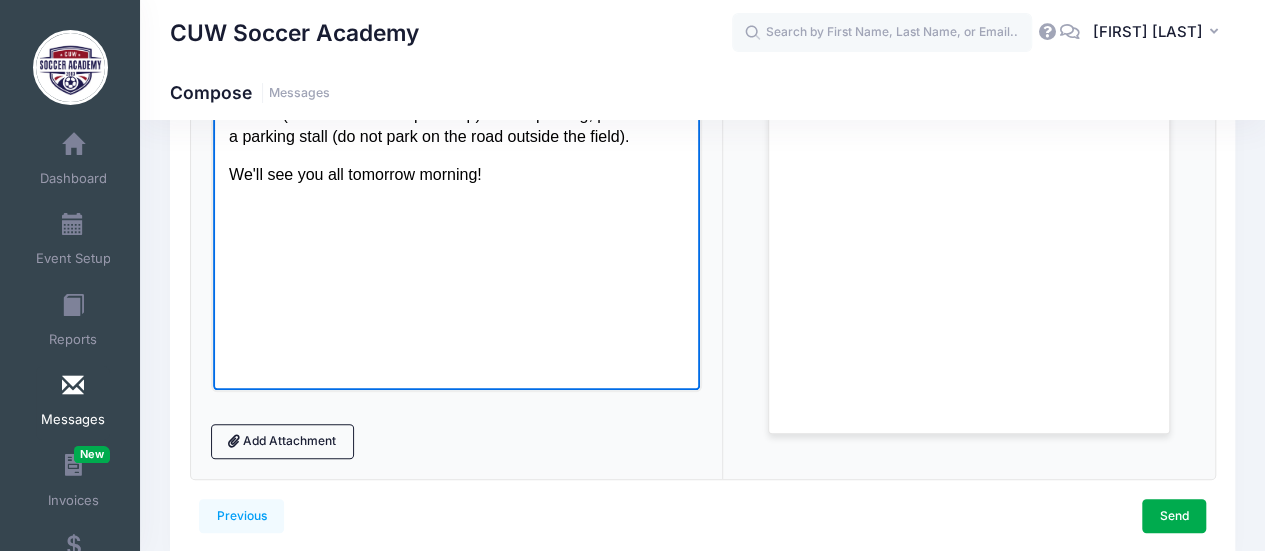 scroll, scrollTop: 498, scrollLeft: 0, axis: vertical 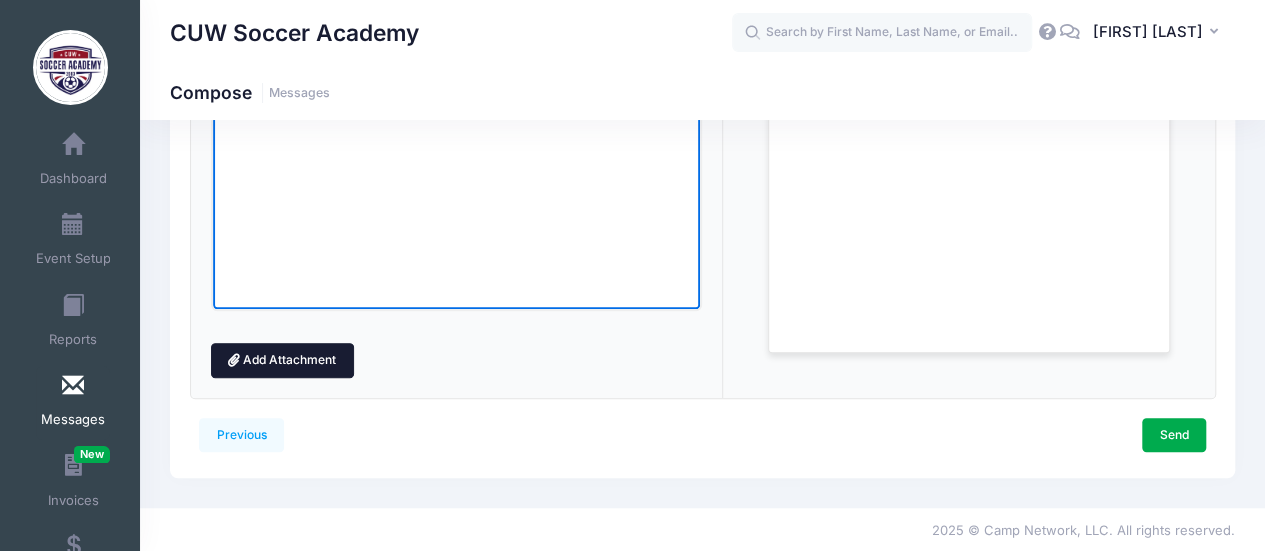 click on "Add Attachment" at bounding box center (282, 360) 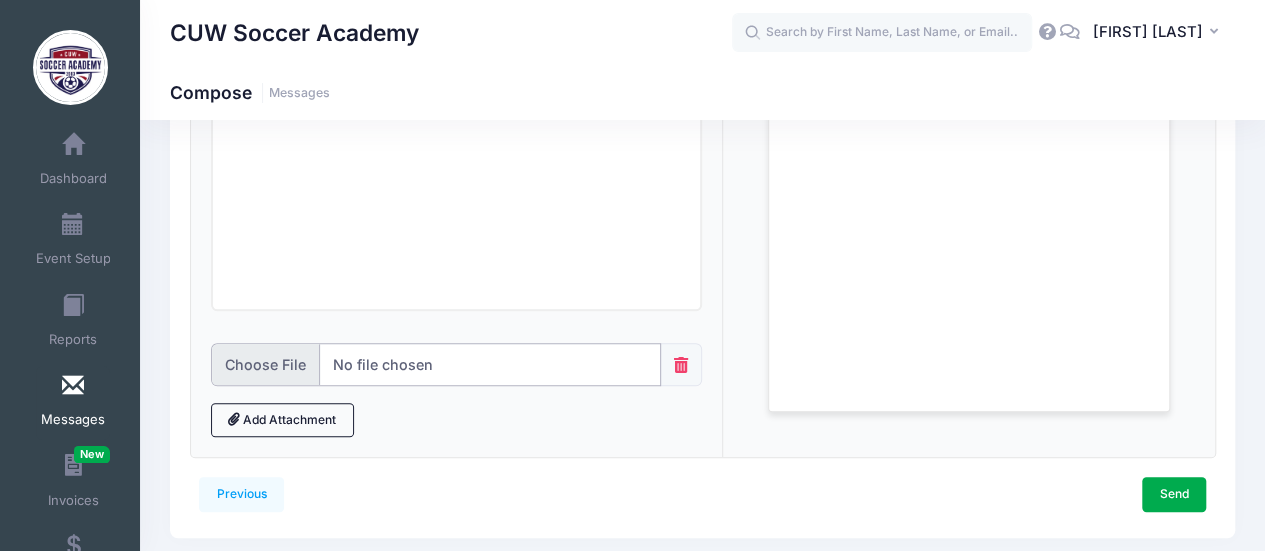click at bounding box center (436, 364) 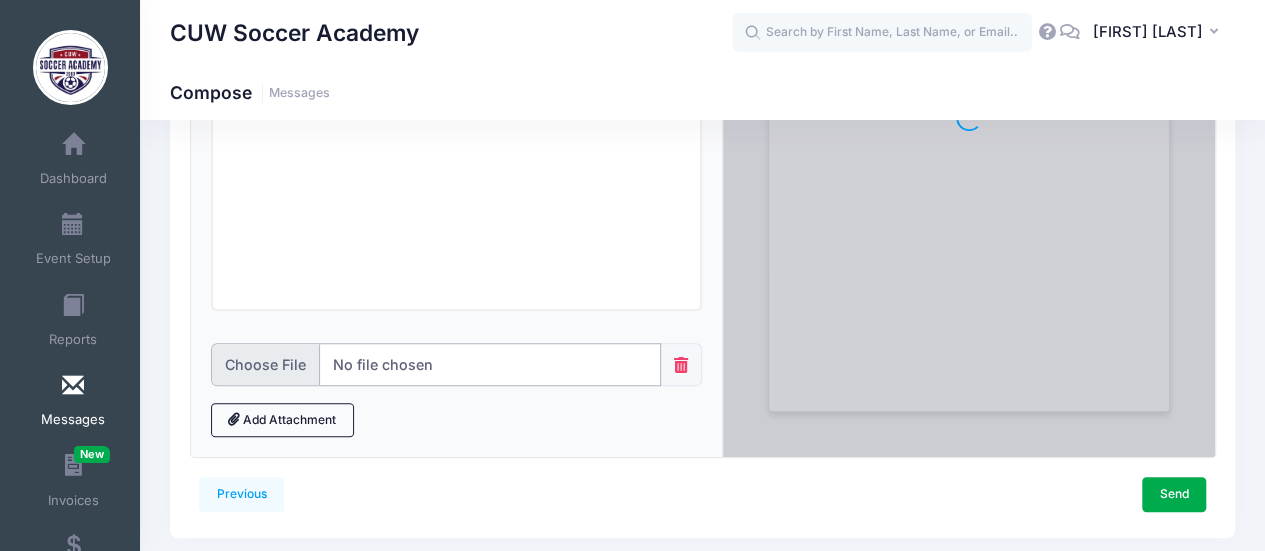 click at bounding box center (436, 364) 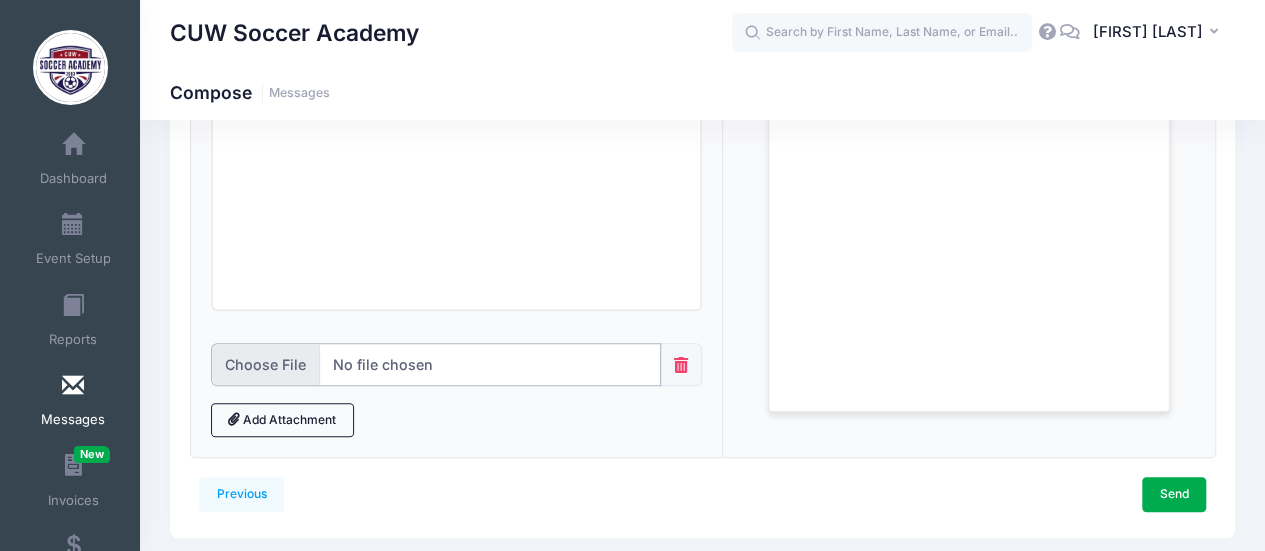type on "C:\fakepath\CUW Campus Map.pdf" 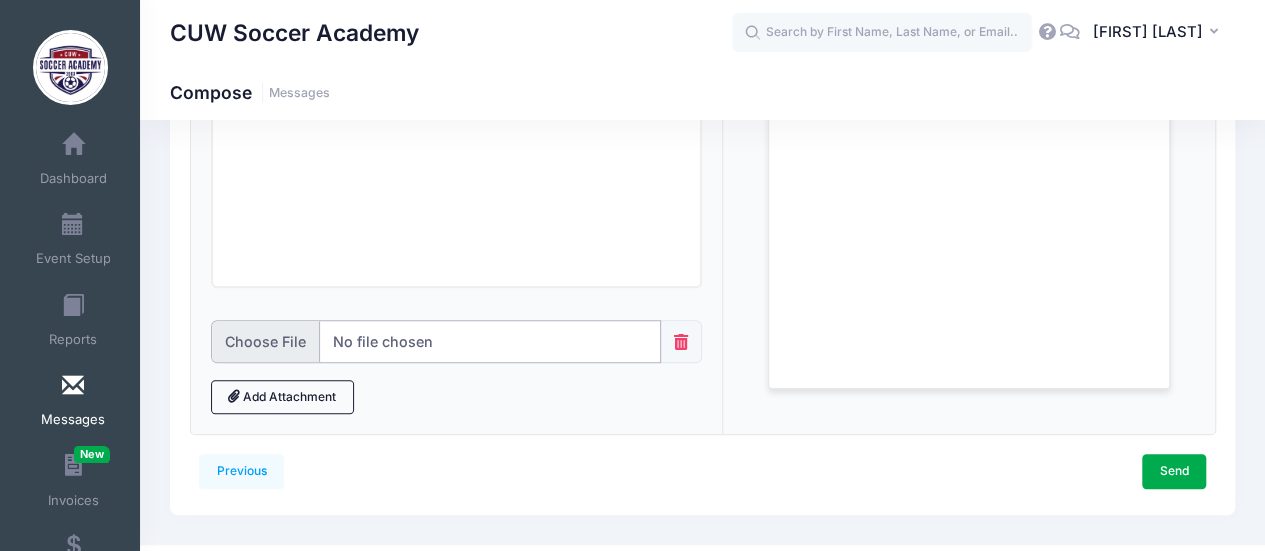 scroll, scrollTop: 557, scrollLeft: 0, axis: vertical 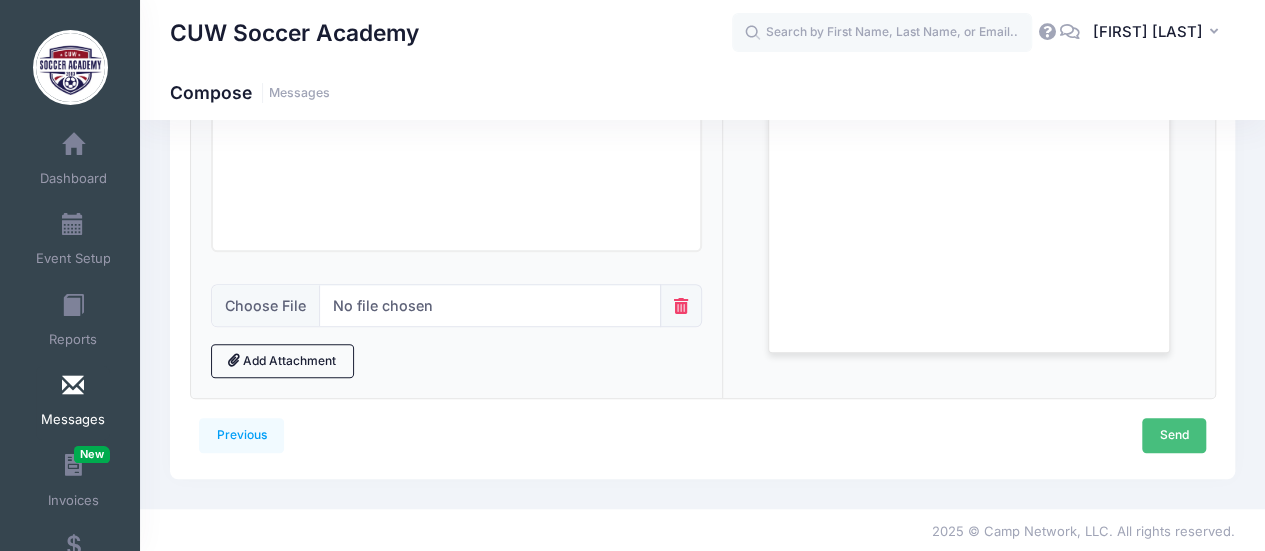 click on "Send" at bounding box center [1174, 435] 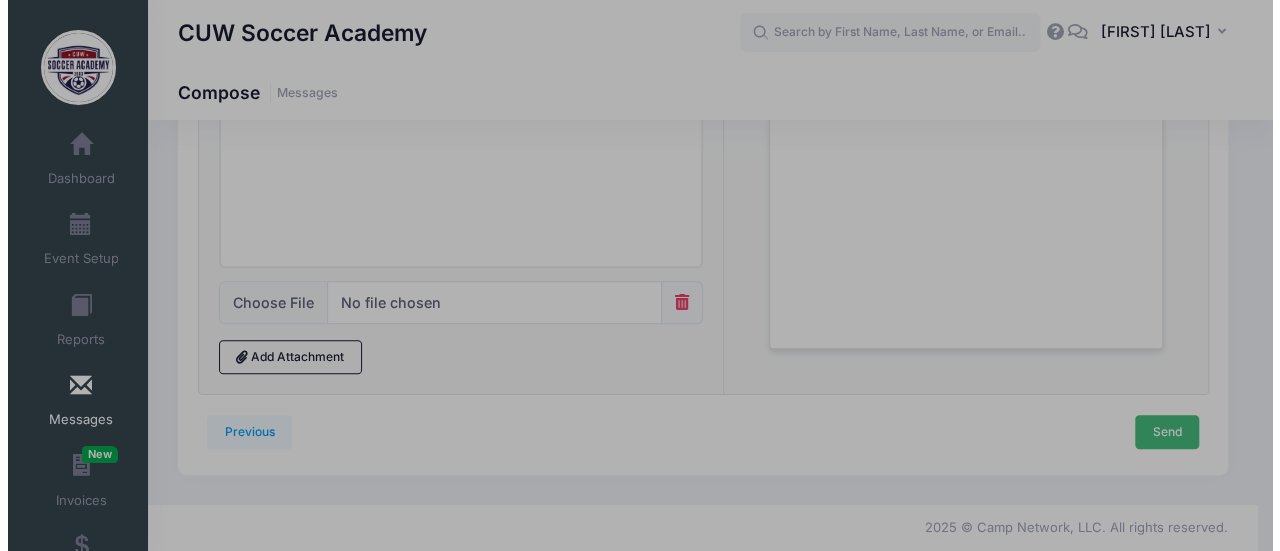 scroll, scrollTop: 0, scrollLeft: 0, axis: both 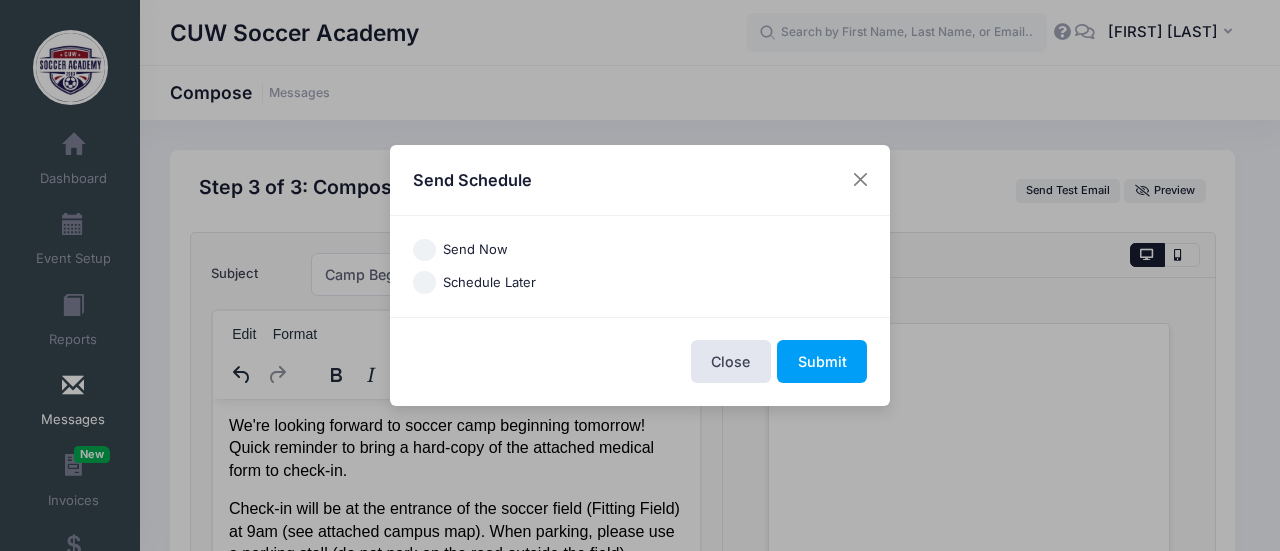click on "Send Now" at bounding box center (424, 250) 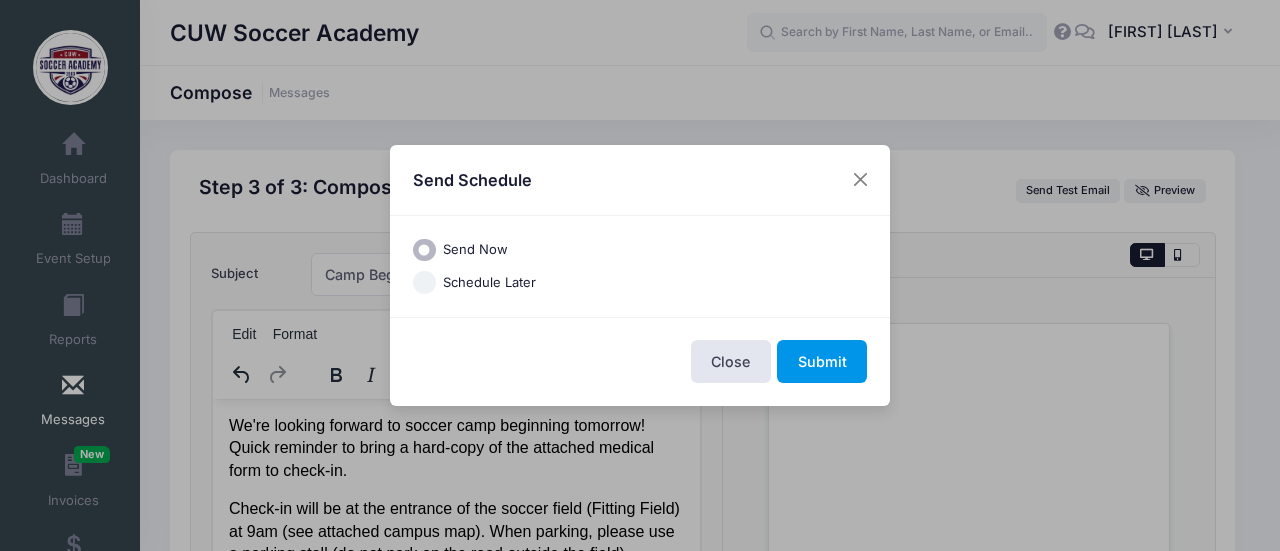 click on "Submit" at bounding box center [822, 361] 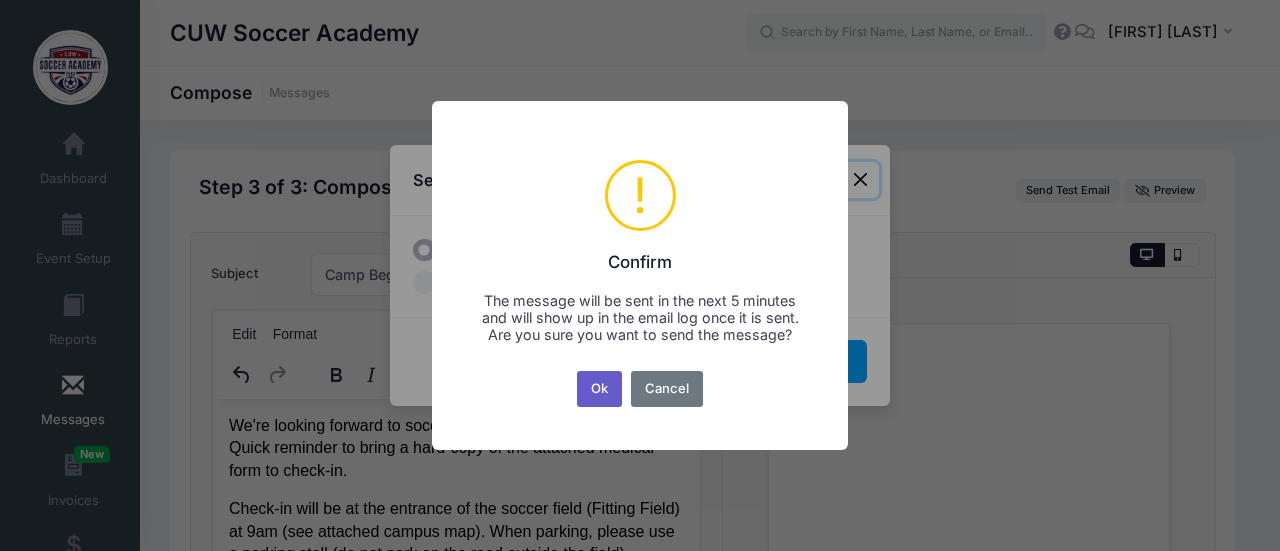 click on "Ok" at bounding box center [600, 389] 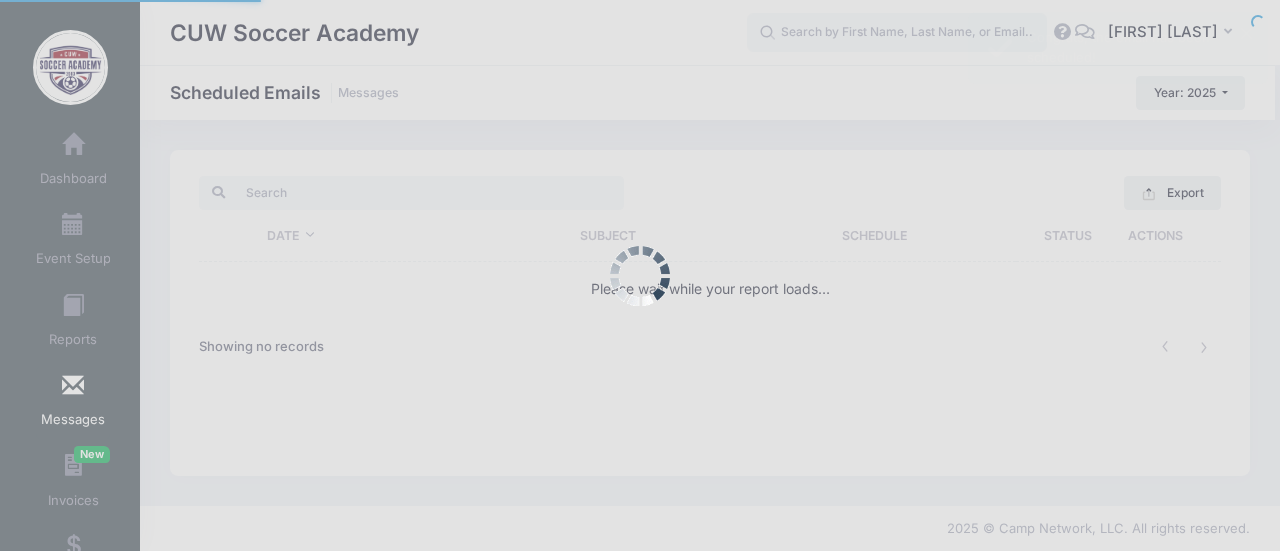 scroll, scrollTop: 0, scrollLeft: 0, axis: both 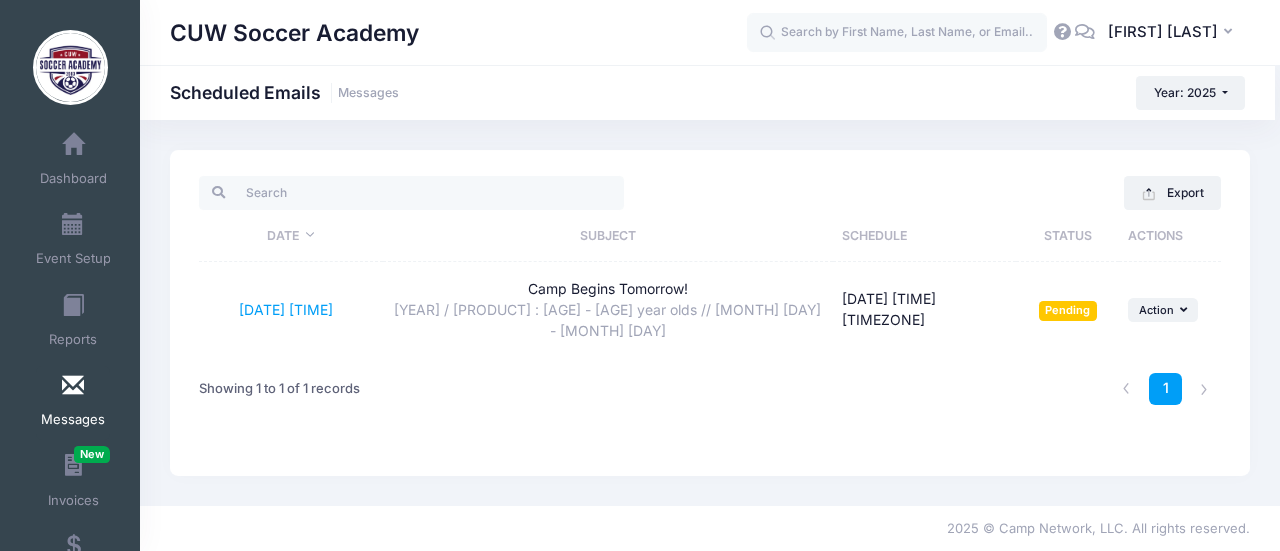 click at bounding box center [73, 386] 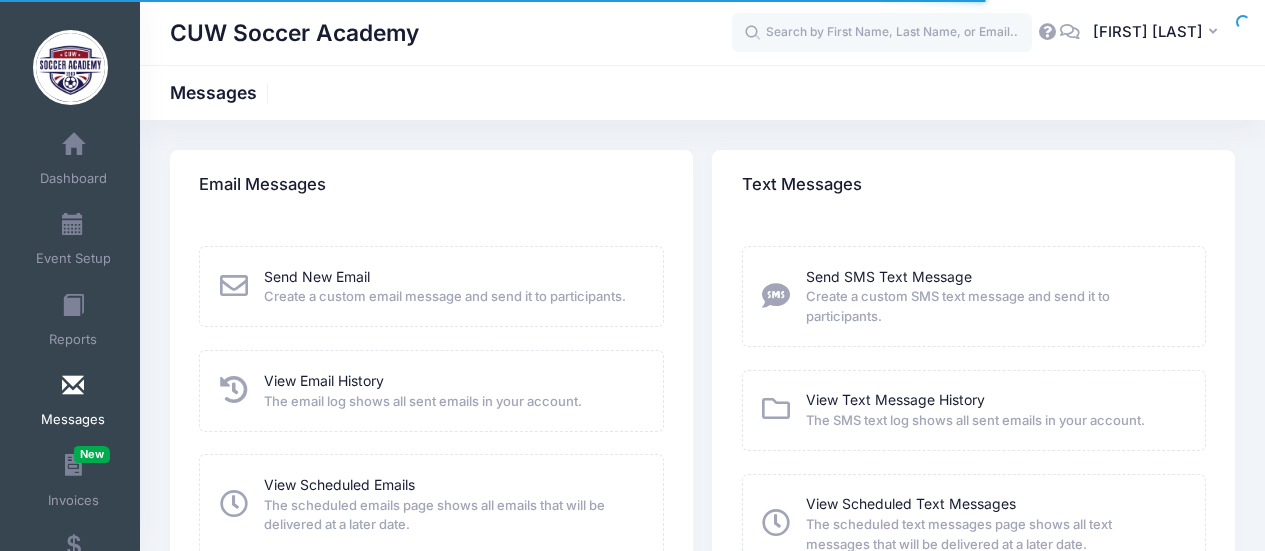 scroll, scrollTop: 0, scrollLeft: 0, axis: both 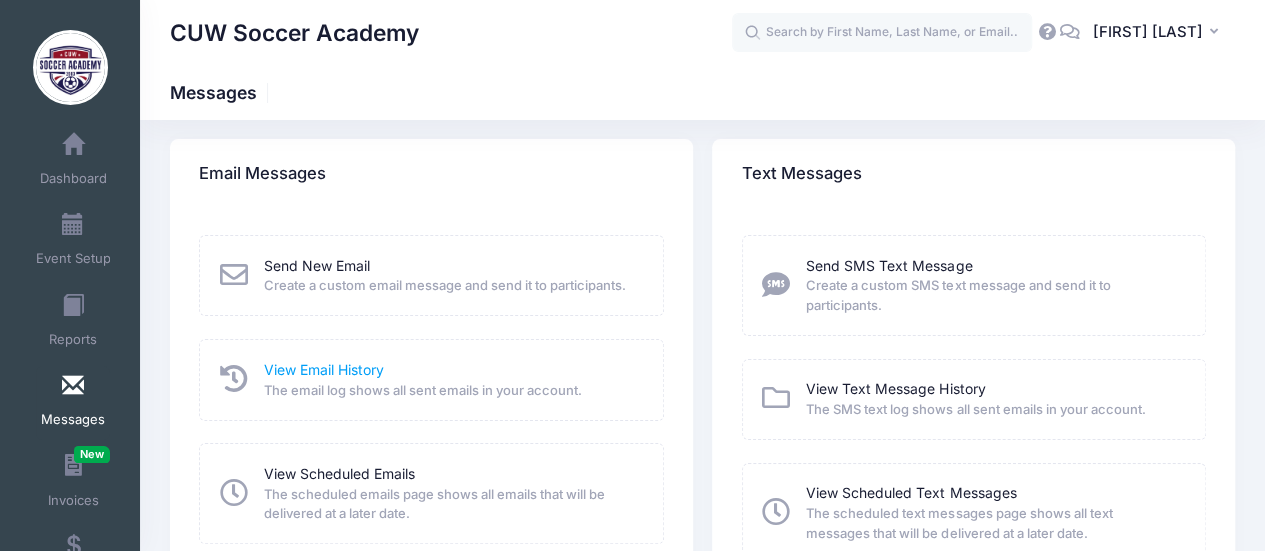 click on "View Email History" at bounding box center (324, 369) 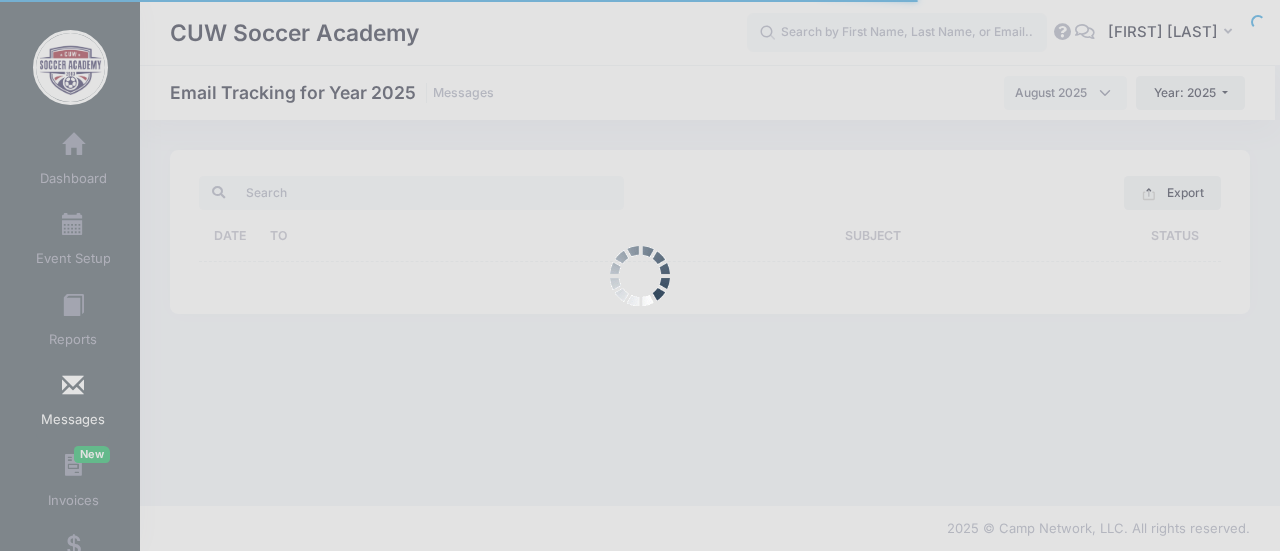 scroll, scrollTop: 0, scrollLeft: 0, axis: both 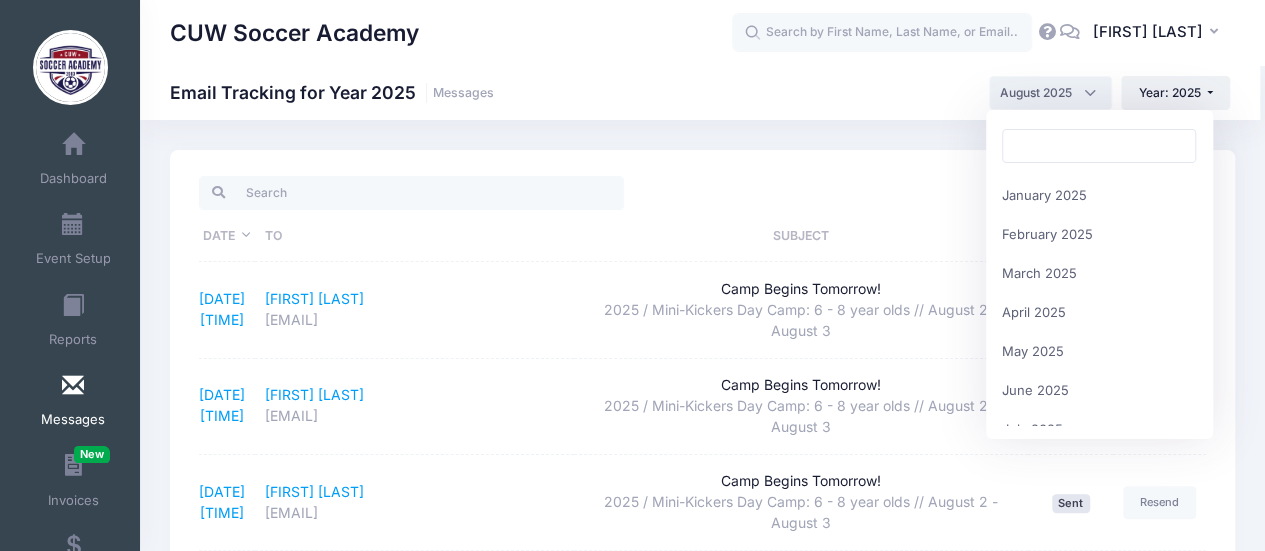 click on "August 2025" at bounding box center [1050, 93] 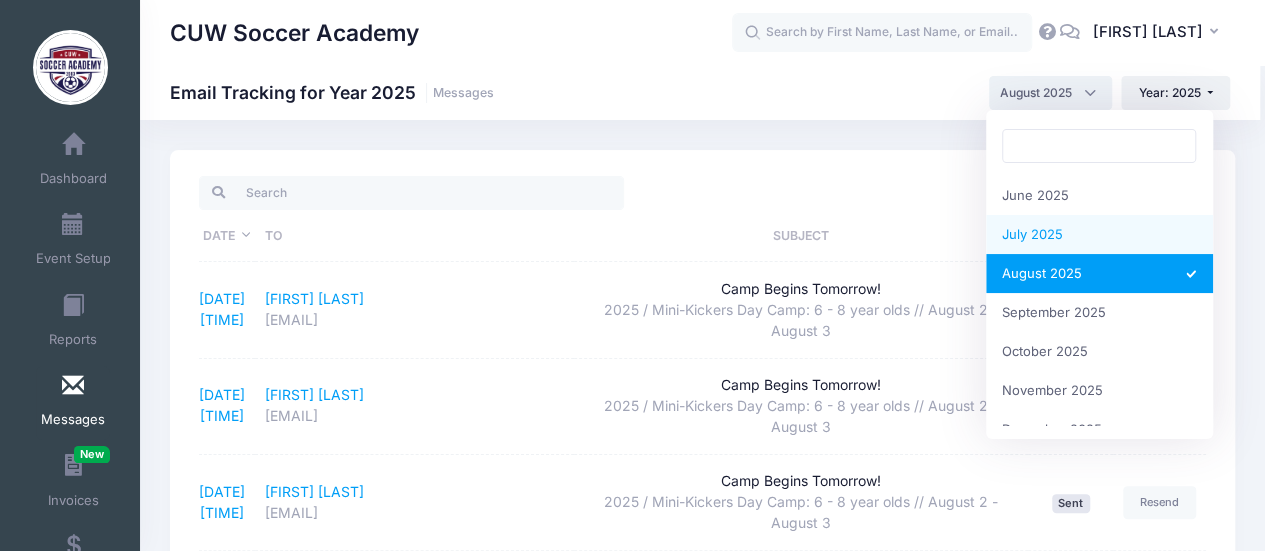 select on "7" 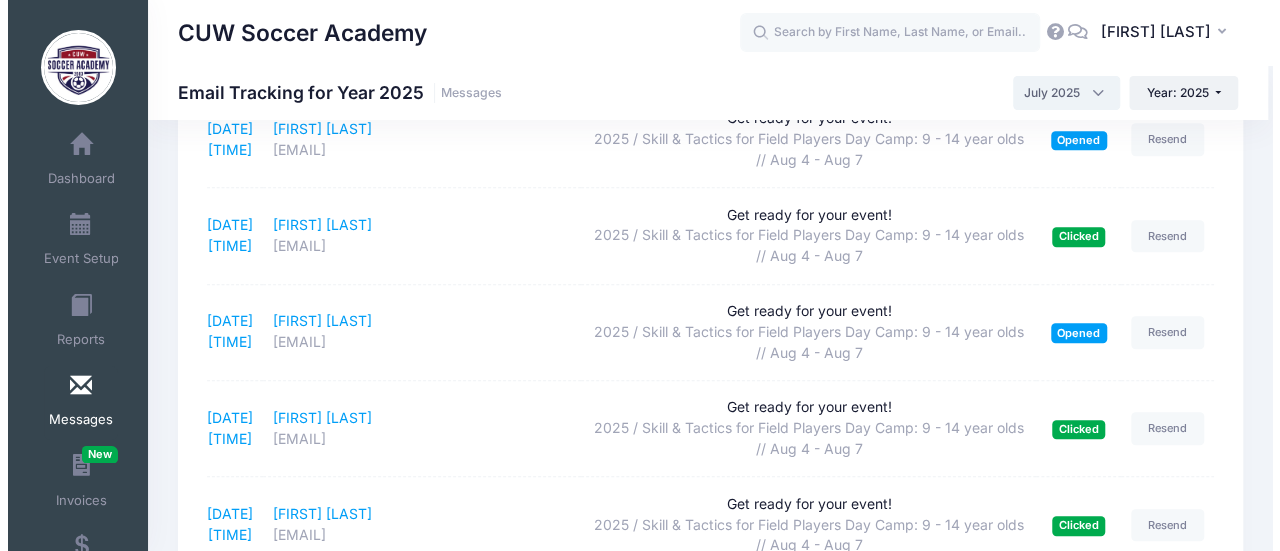 scroll, scrollTop: 4273, scrollLeft: 0, axis: vertical 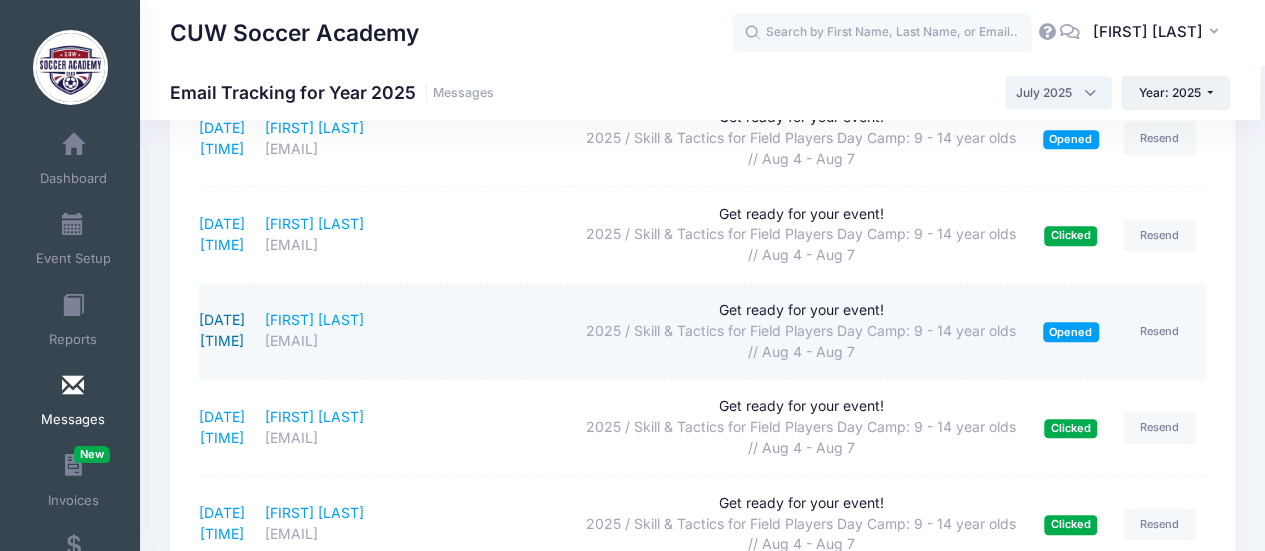 click on "7/28/2025 1:18:36" at bounding box center [222, 330] 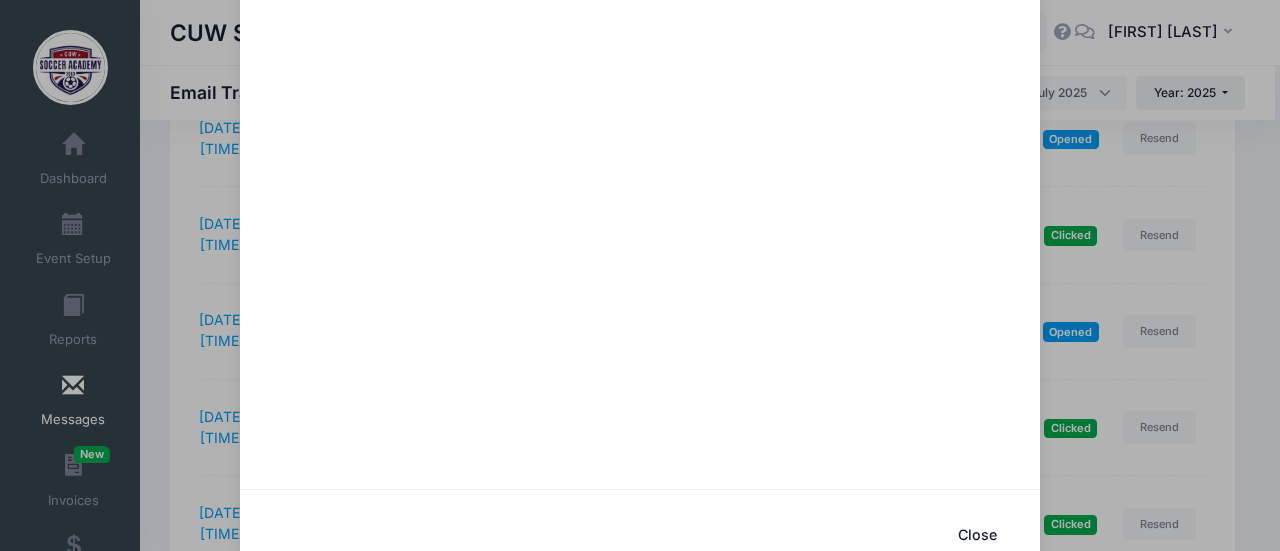 scroll, scrollTop: 606, scrollLeft: 0, axis: vertical 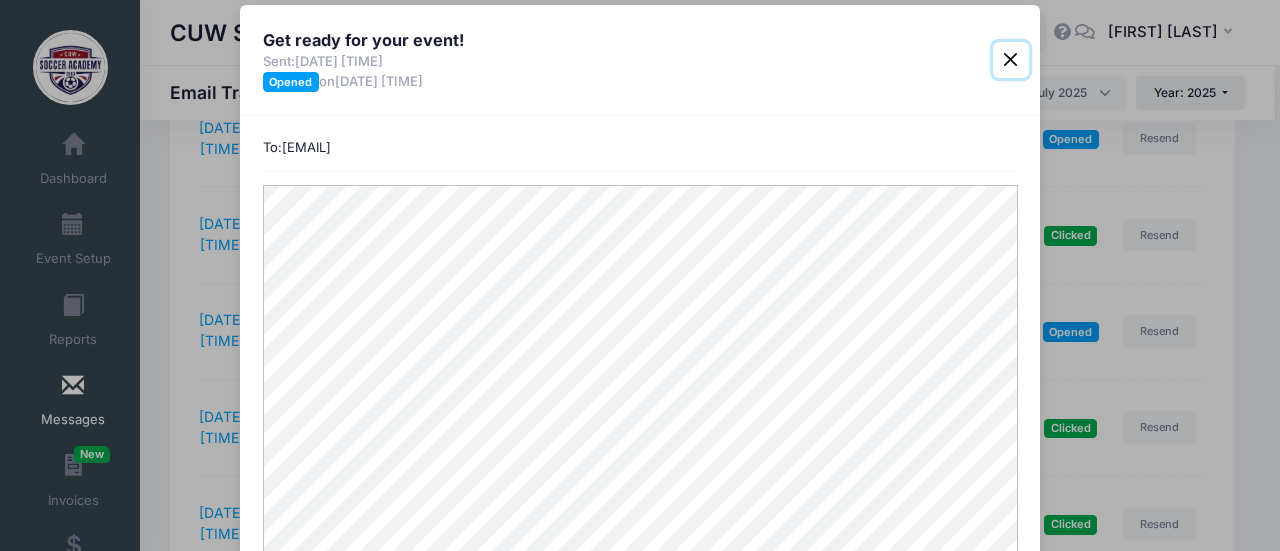 click at bounding box center [1011, 60] 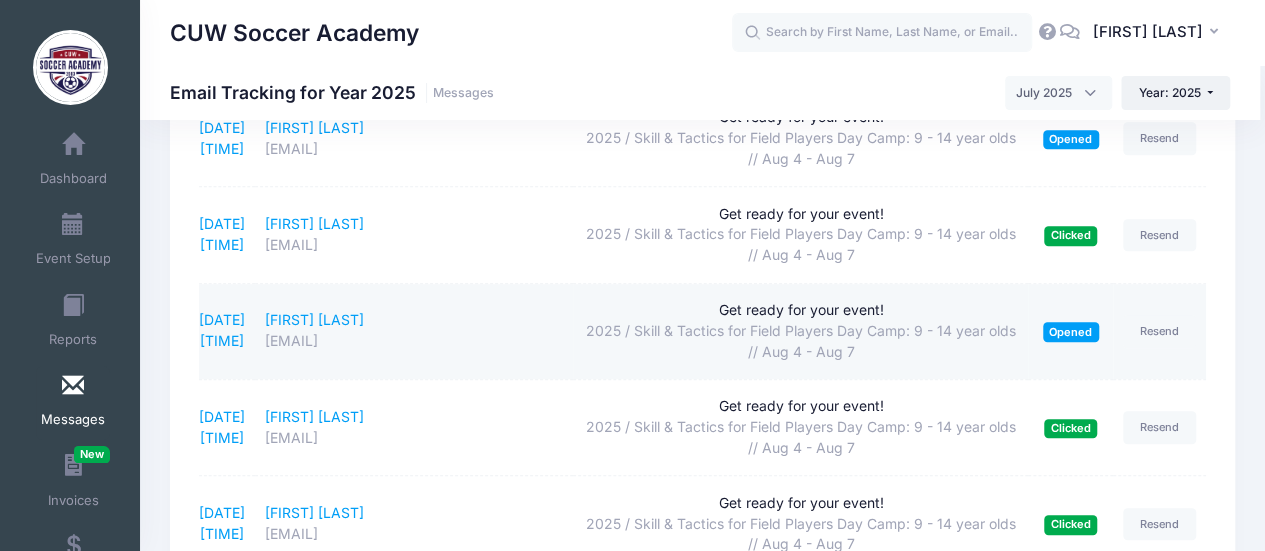 click on "7/28/2025 1:18:36" at bounding box center (227, 332) 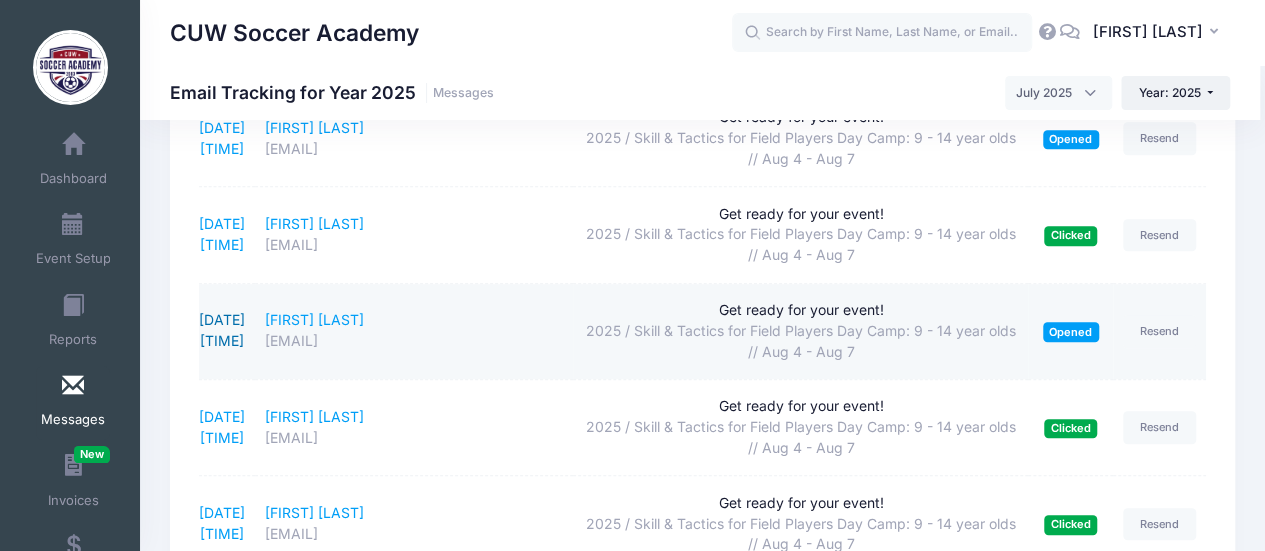 click on "7/28/2025 1:18:36" at bounding box center (222, 330) 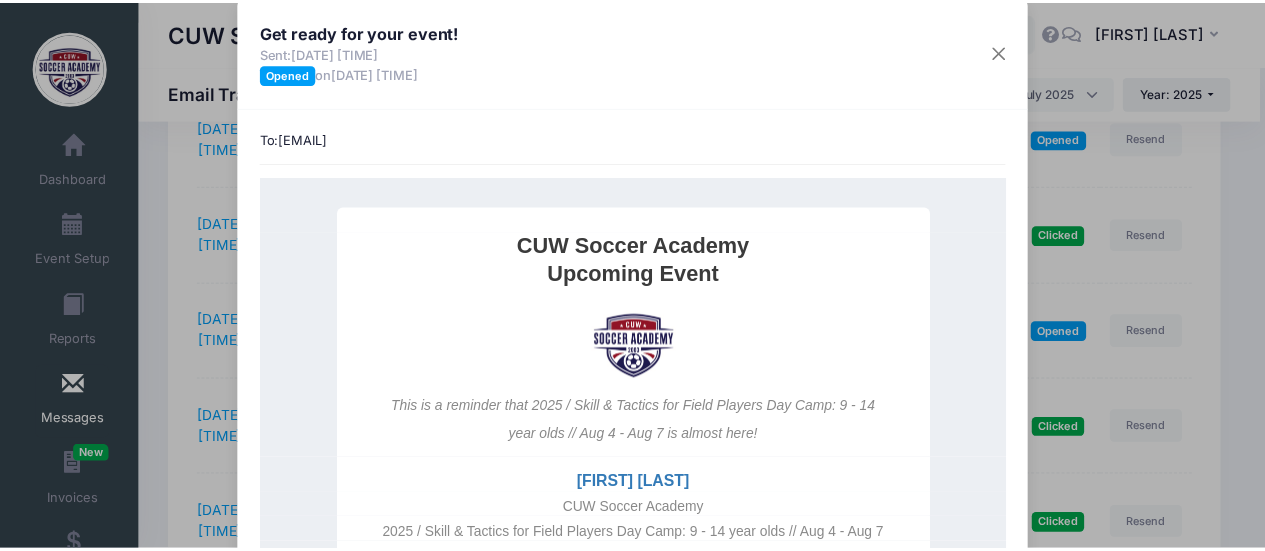 scroll, scrollTop: 0, scrollLeft: 0, axis: both 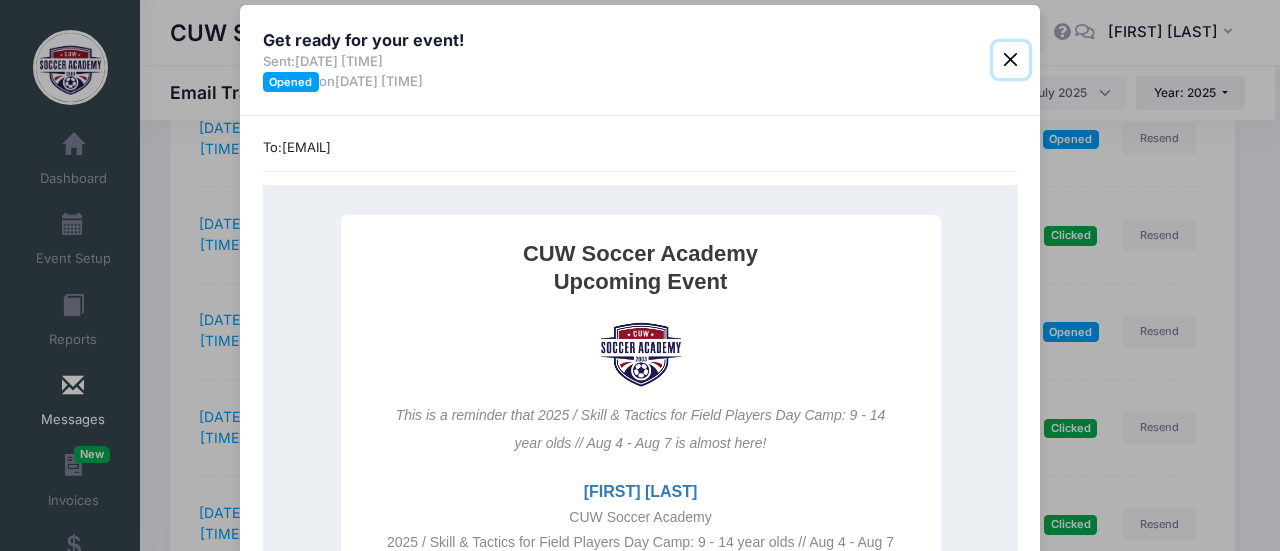 click at bounding box center [1011, 60] 